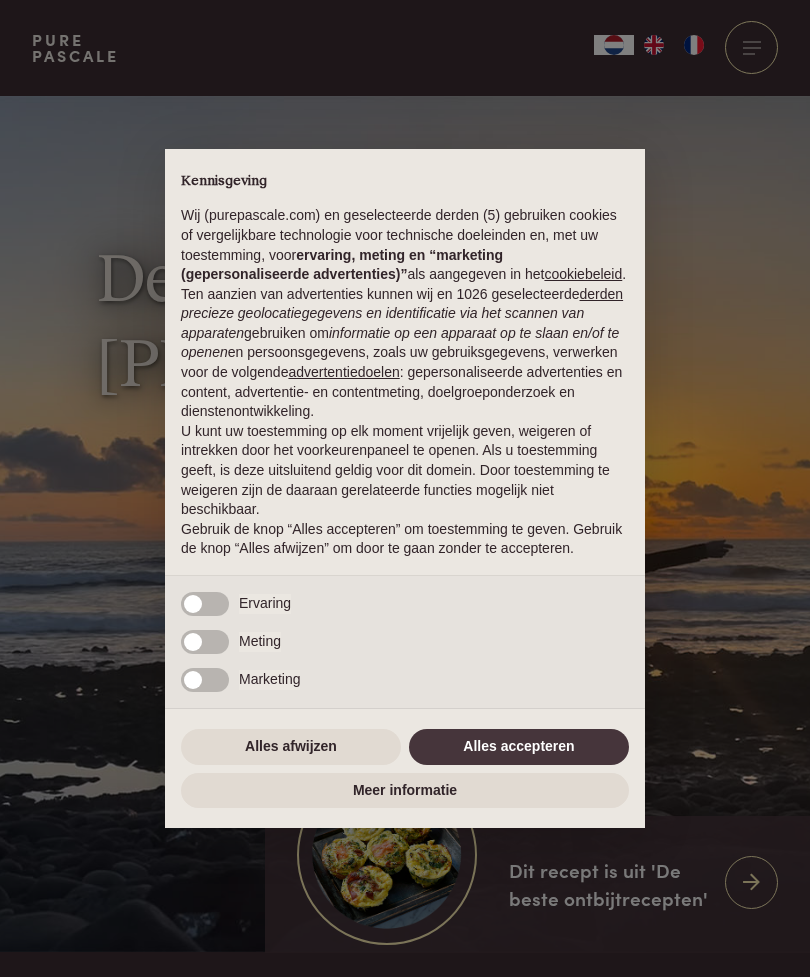 scroll, scrollTop: 0, scrollLeft: 0, axis: both 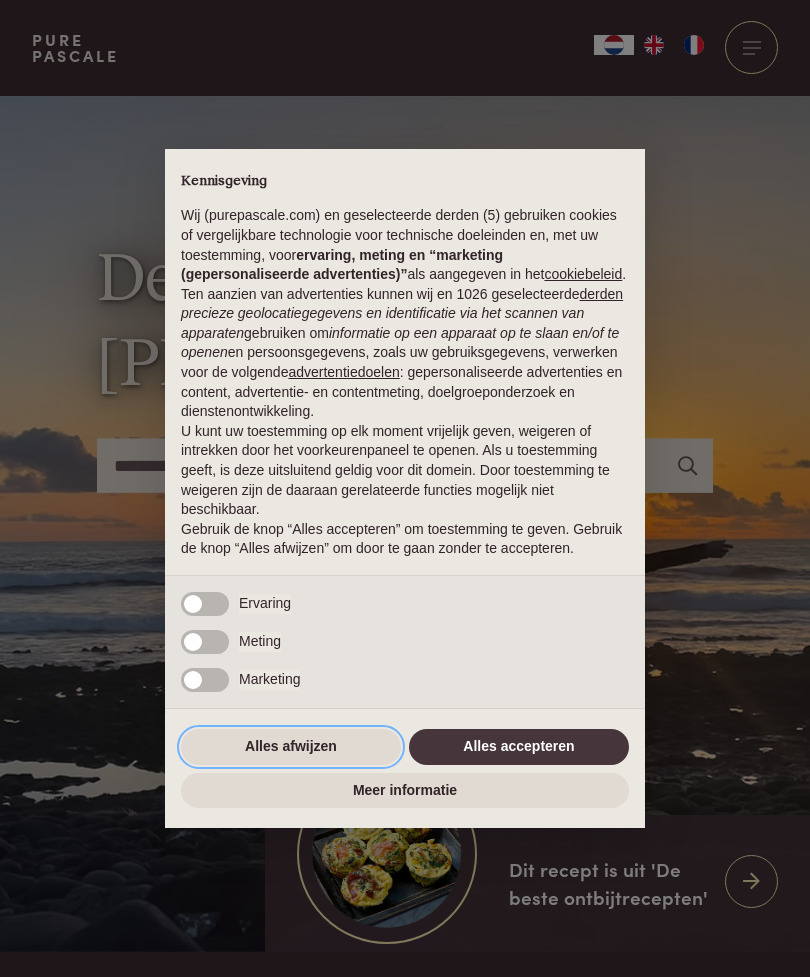 click on "Alles afwijzen" at bounding box center (291, 747) 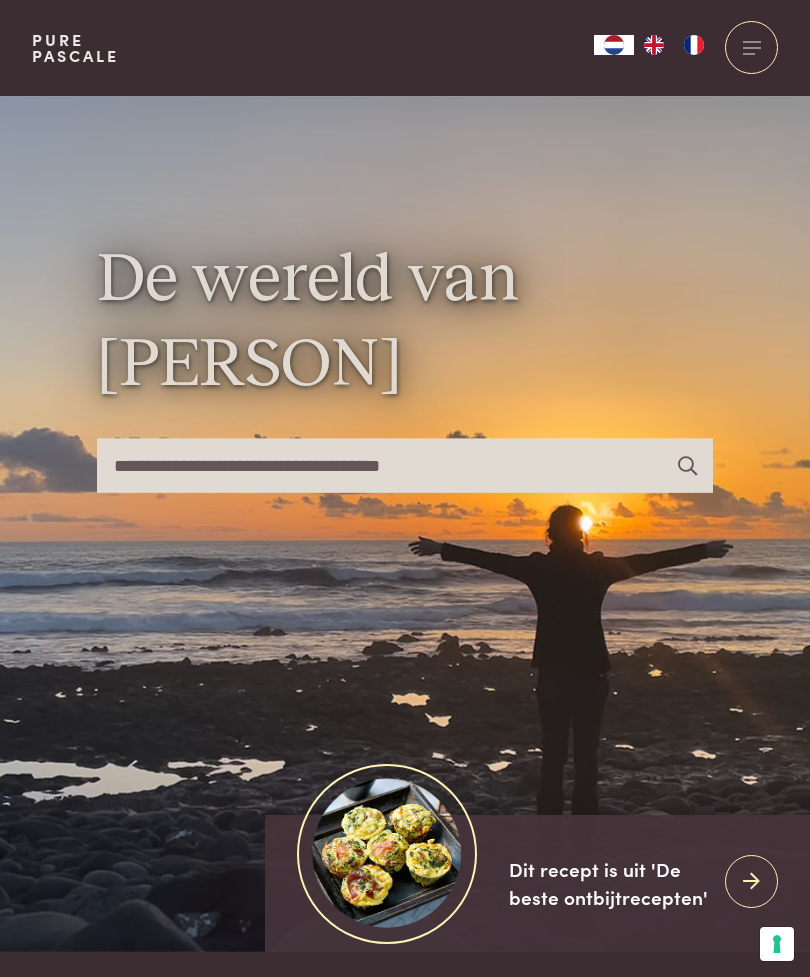 click at bounding box center [405, 465] 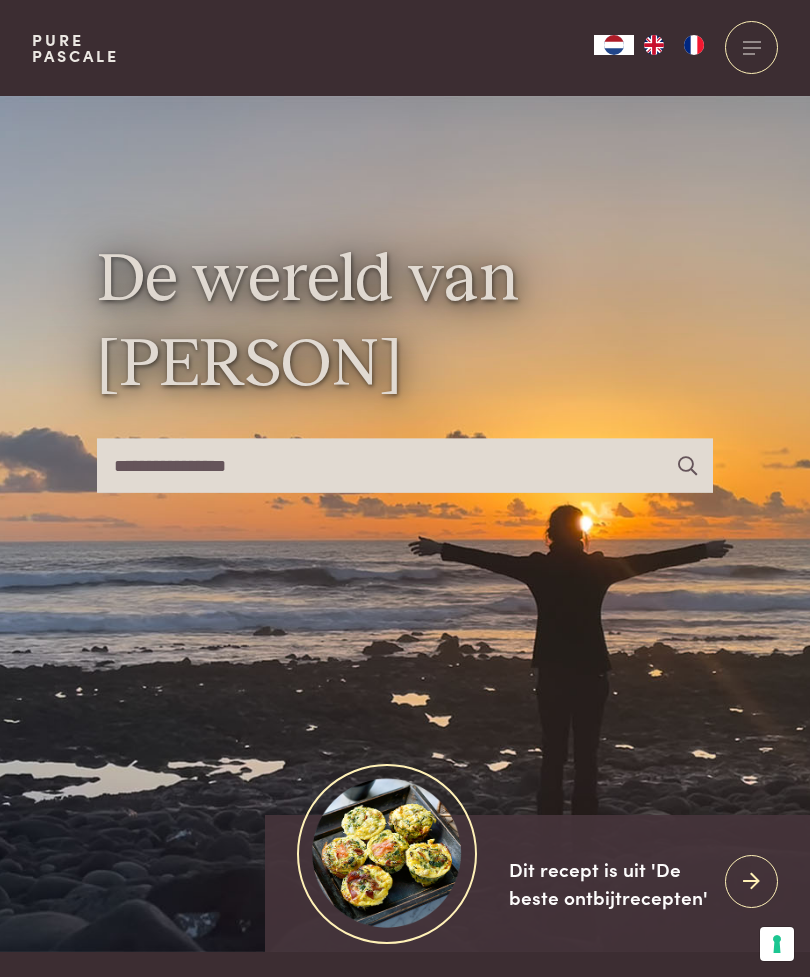 type on "**********" 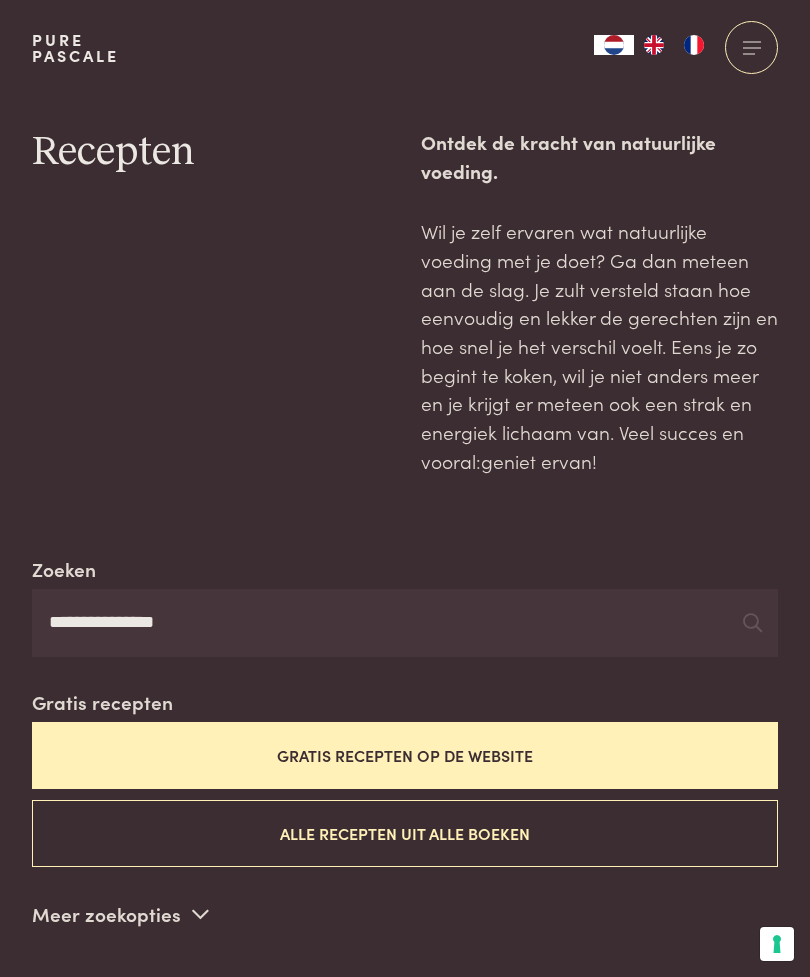 scroll, scrollTop: 0, scrollLeft: 0, axis: both 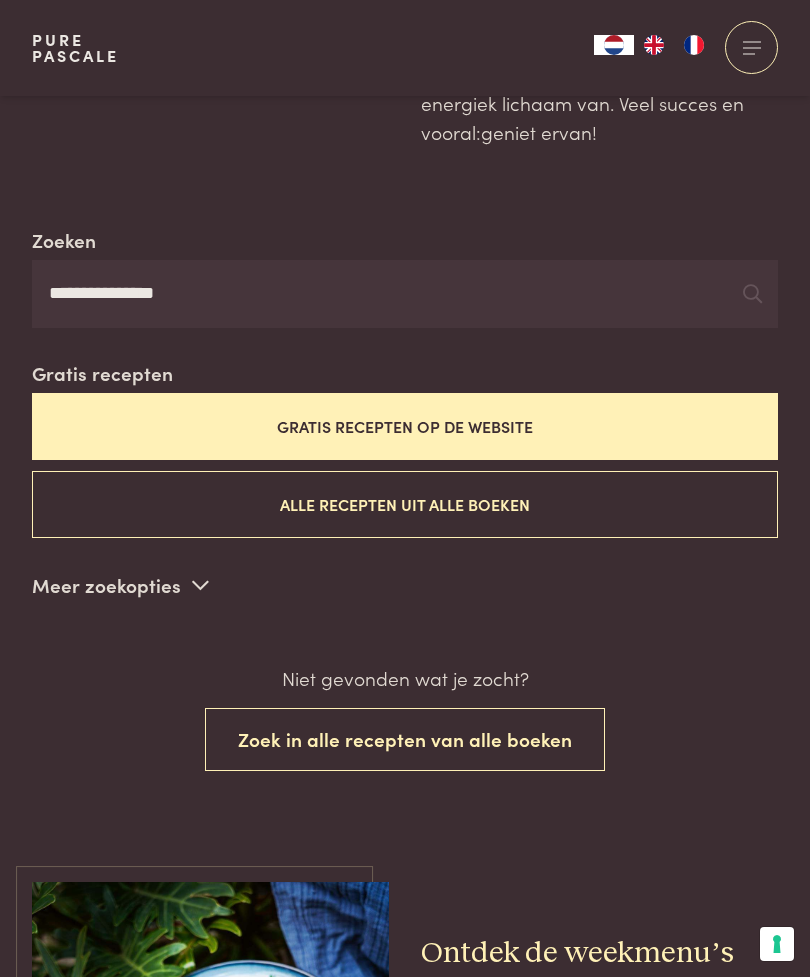 click on "Alle recepten uit alle boeken" at bounding box center (405, 504) 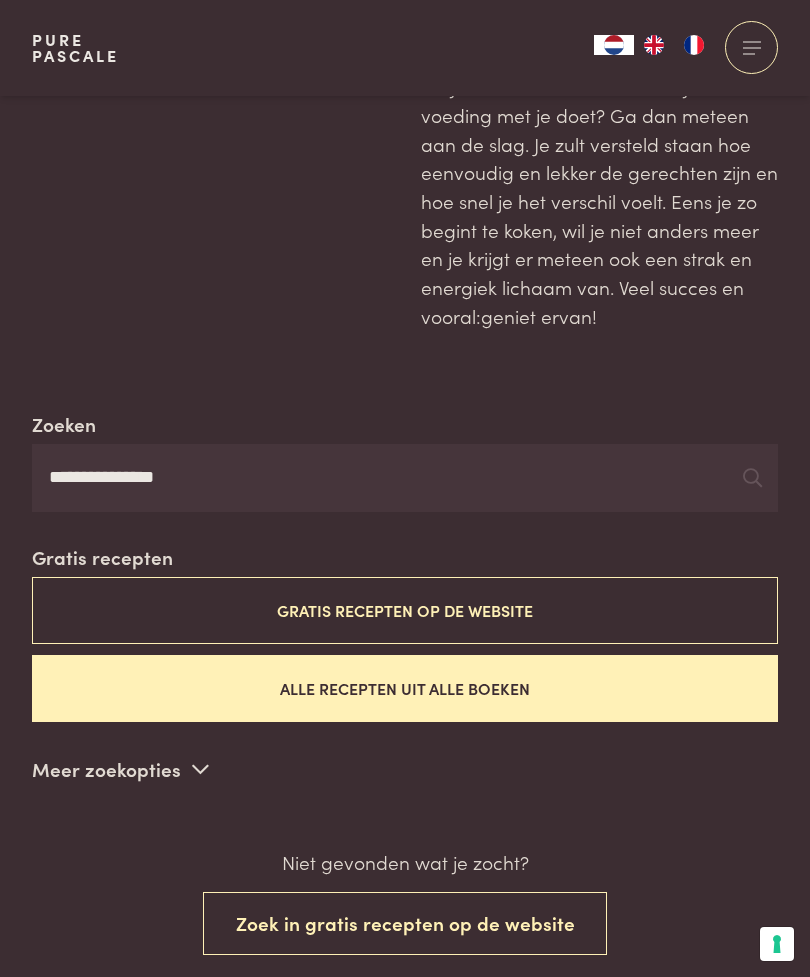scroll, scrollTop: 0, scrollLeft: 0, axis: both 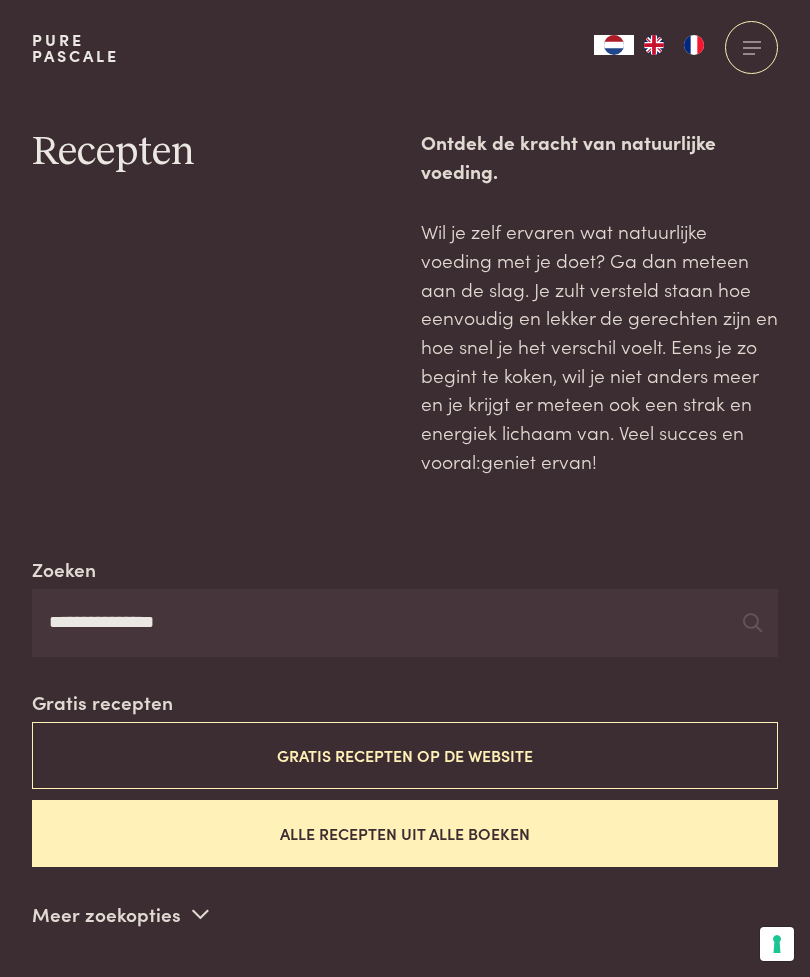 click on "Alle recepten uit alle boeken" at bounding box center [405, 833] 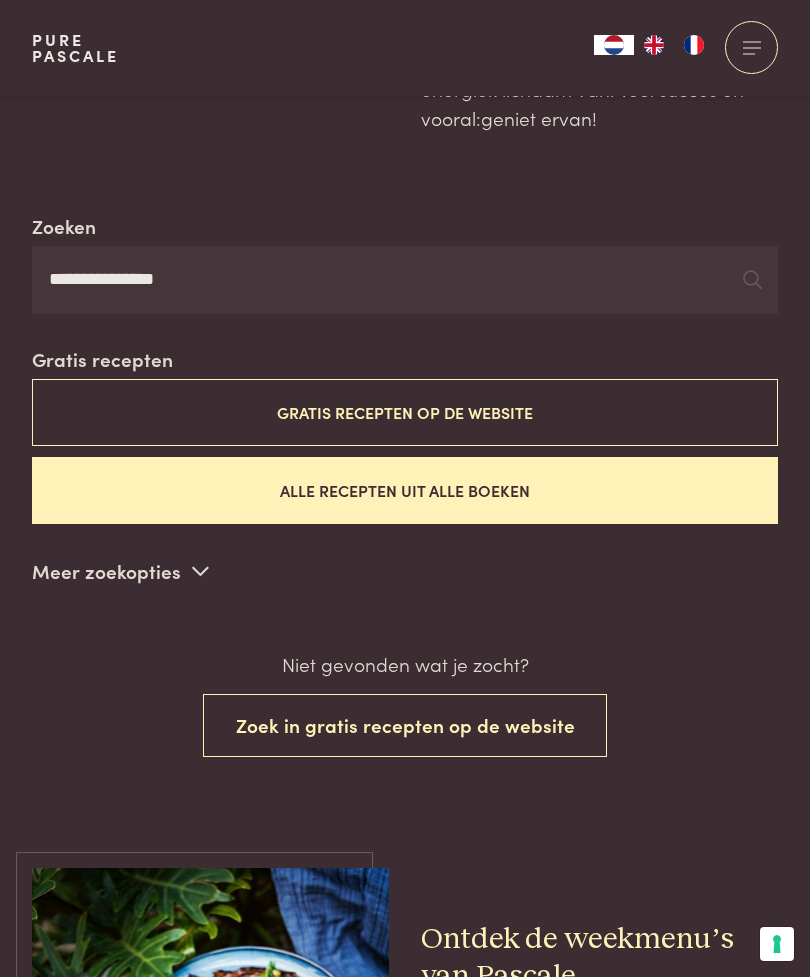 scroll, scrollTop: 344, scrollLeft: 0, axis: vertical 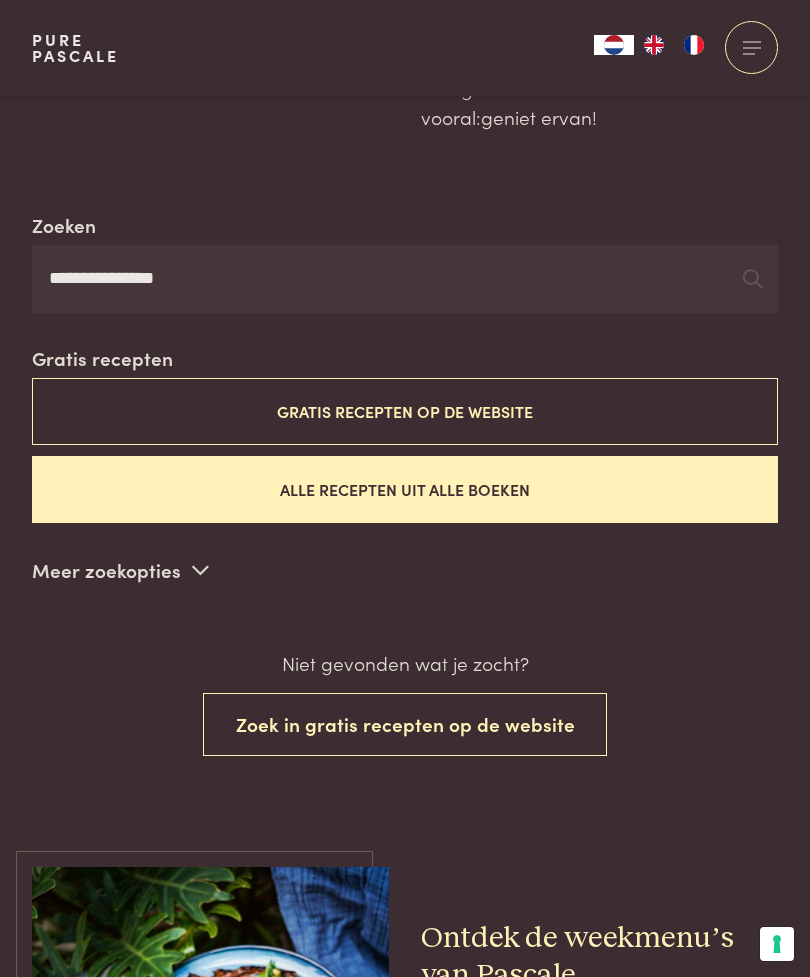 click on "Meer zoekopties" at bounding box center [120, 570] 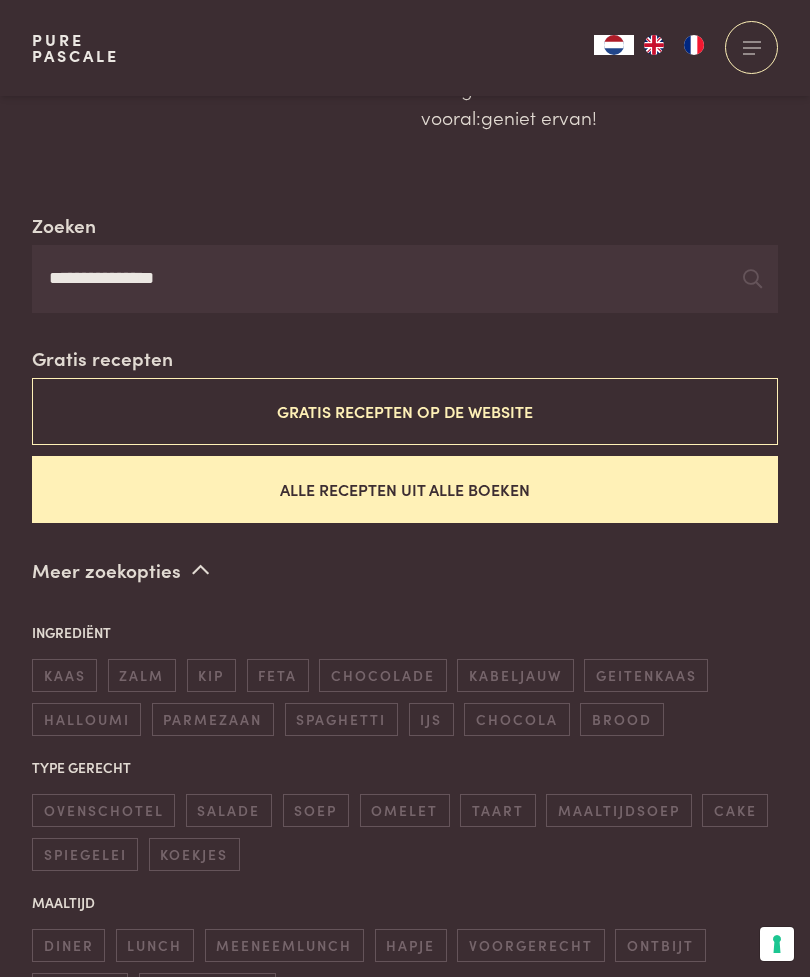 click on "**********" at bounding box center [405, 279] 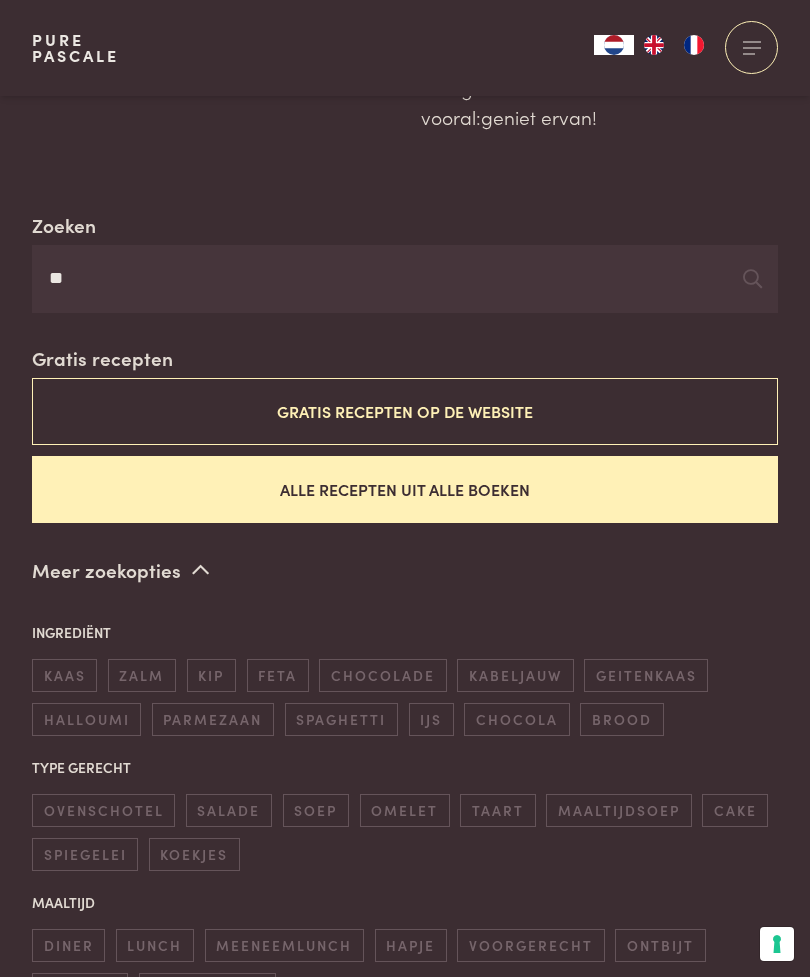 type on "*" 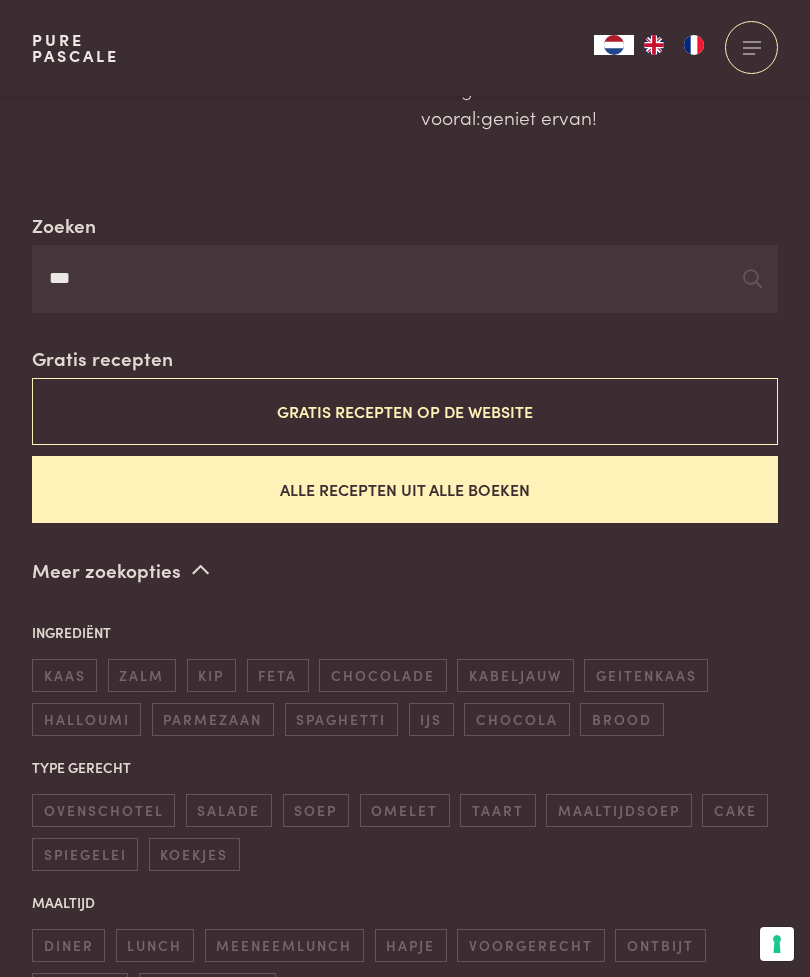 type on "*" 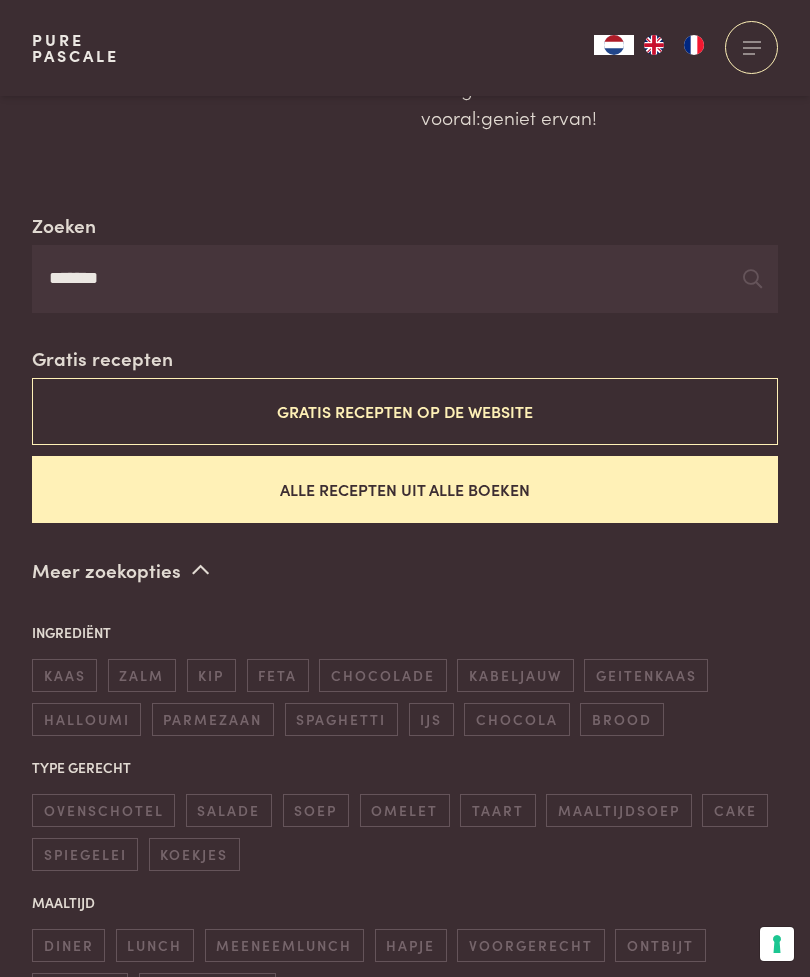 click on "Alle recepten uit alle boeken" at bounding box center [405, 489] 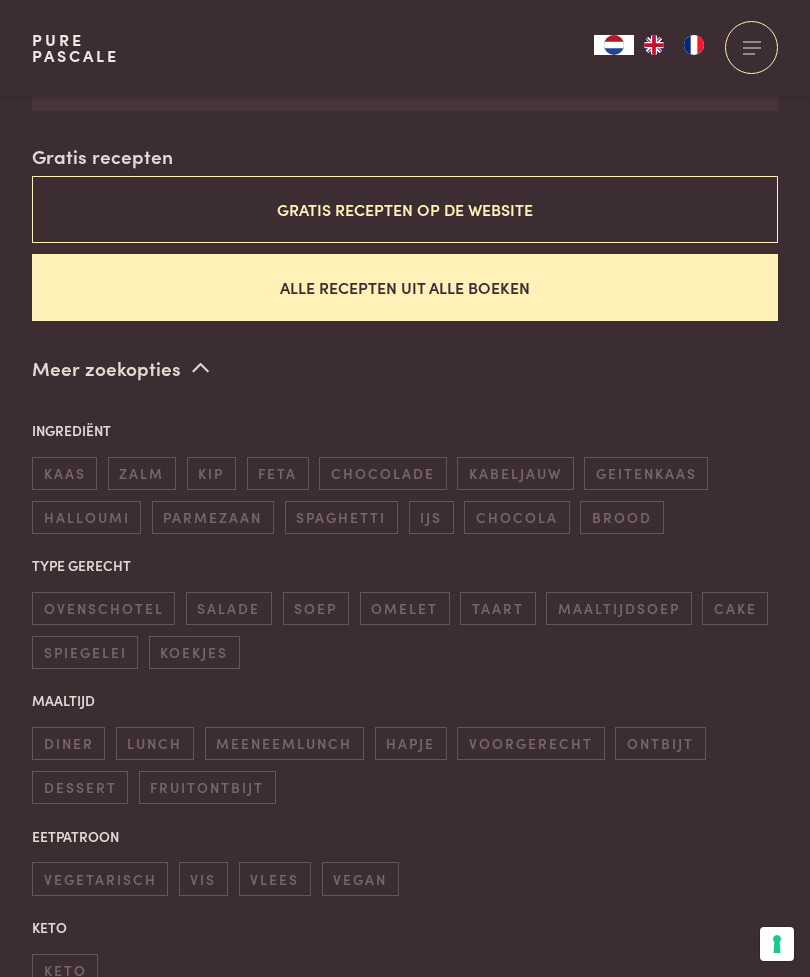 scroll, scrollTop: 547, scrollLeft: 0, axis: vertical 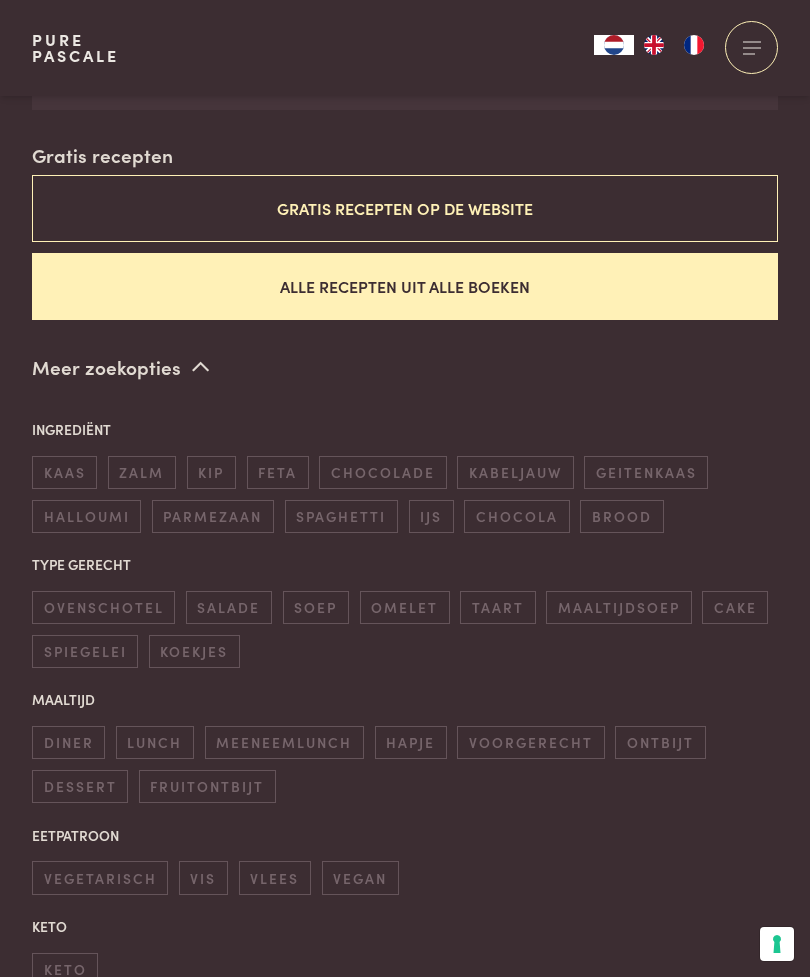 click on "Alle recepten uit alle boeken" at bounding box center [405, 286] 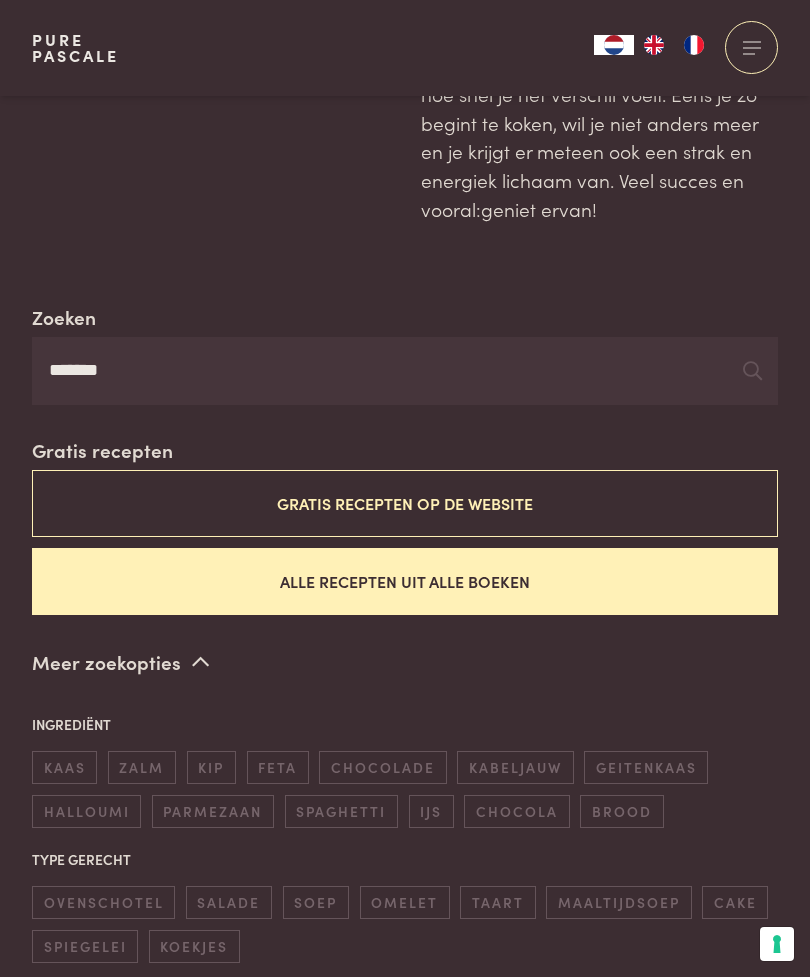 scroll, scrollTop: 228, scrollLeft: 0, axis: vertical 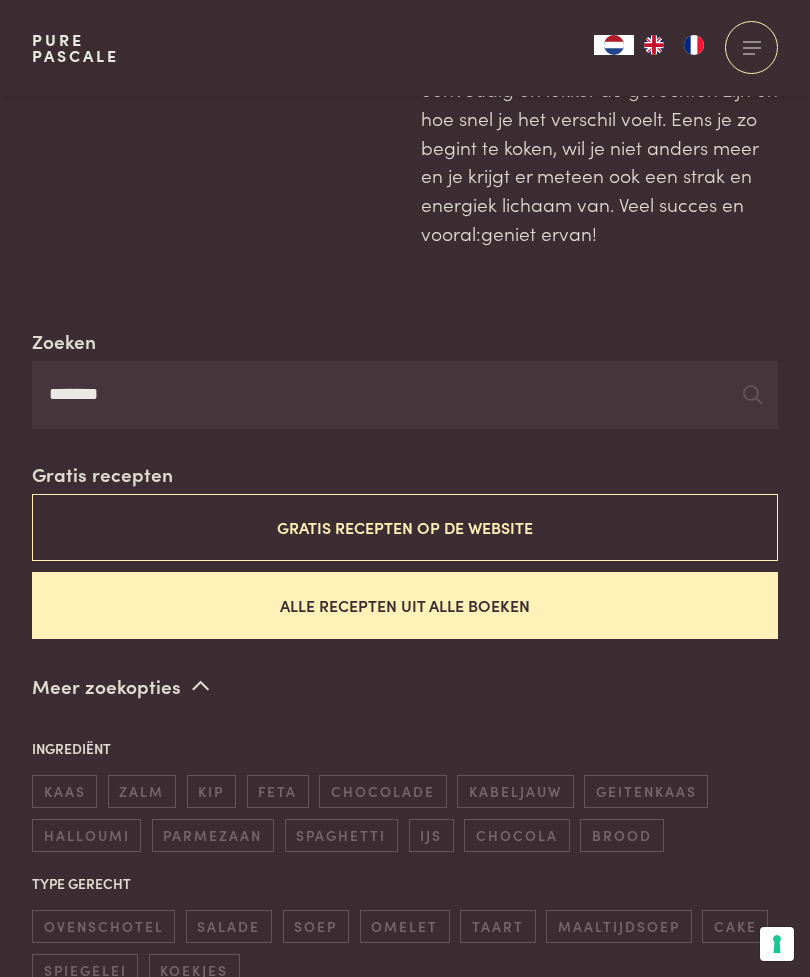 click on "******" at bounding box center (405, 395) 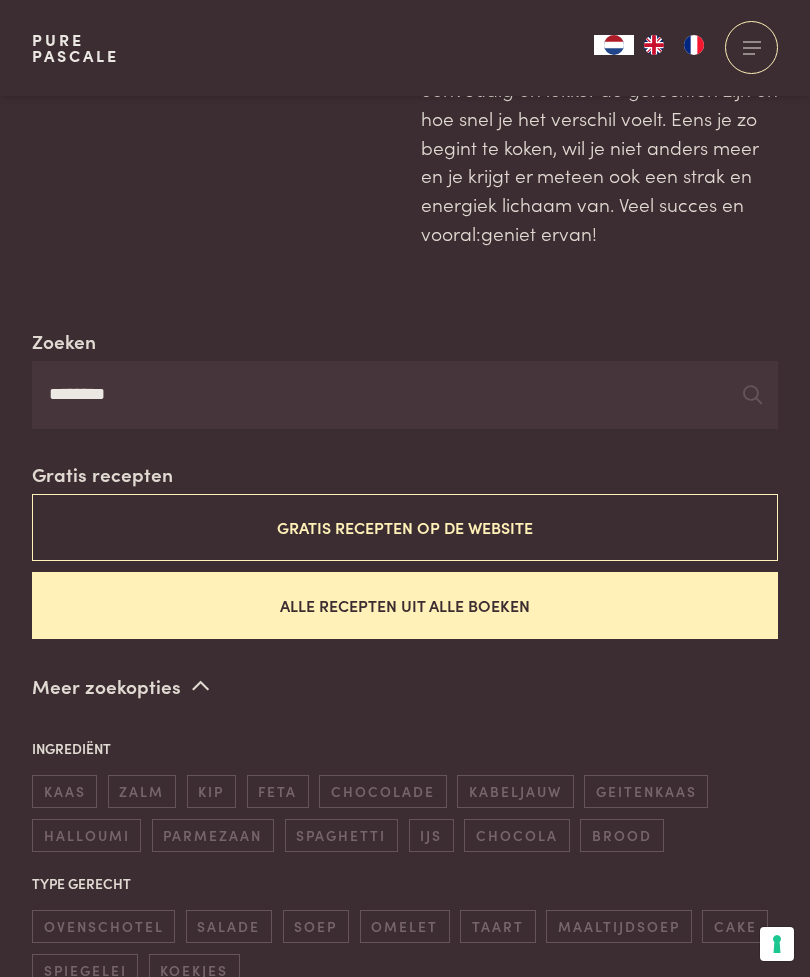 click on "Alle recepten uit alle boeken" at bounding box center [405, 605] 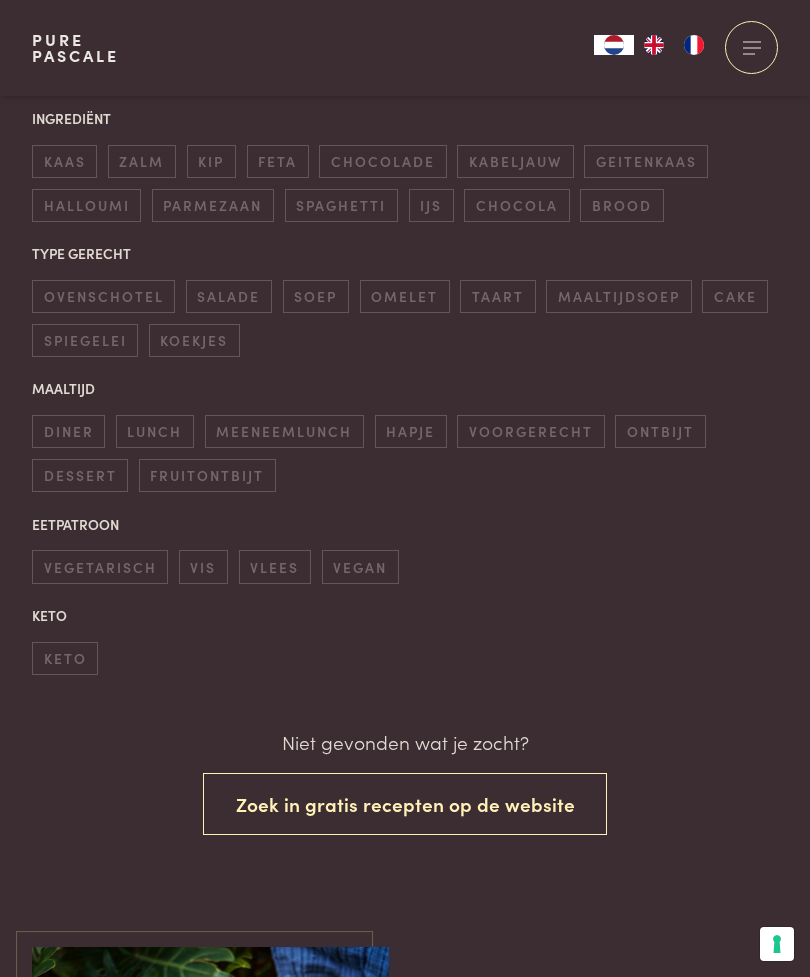 click on "Zoek in  gratis recepten op de website" at bounding box center (405, 804) 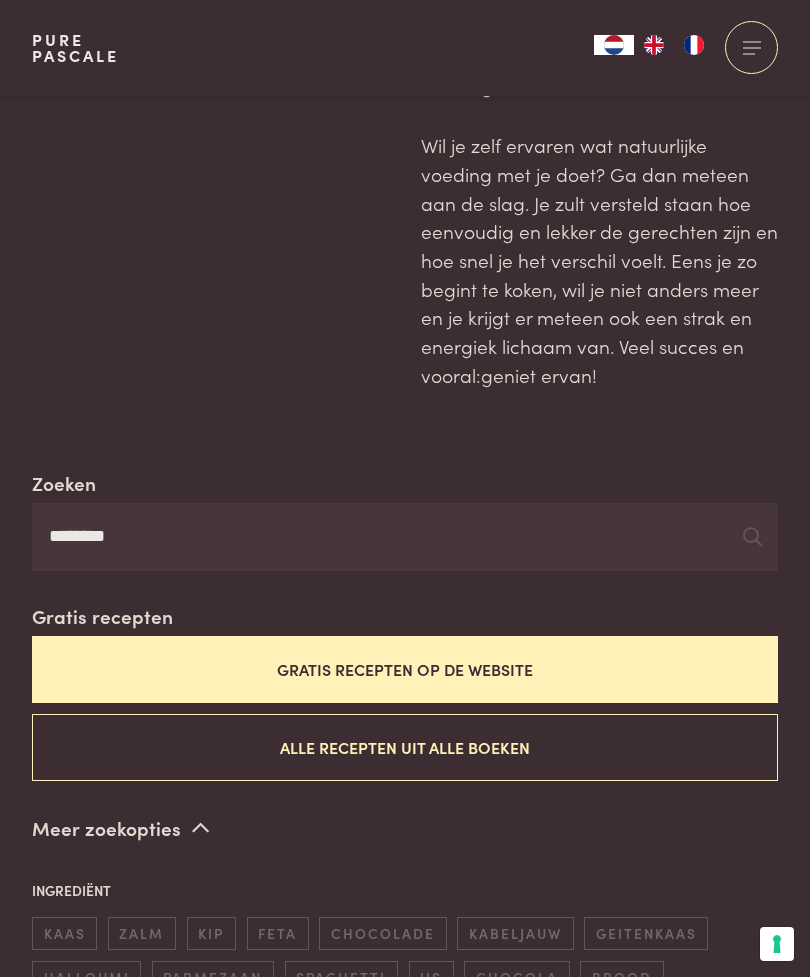 scroll, scrollTop: 84, scrollLeft: 0, axis: vertical 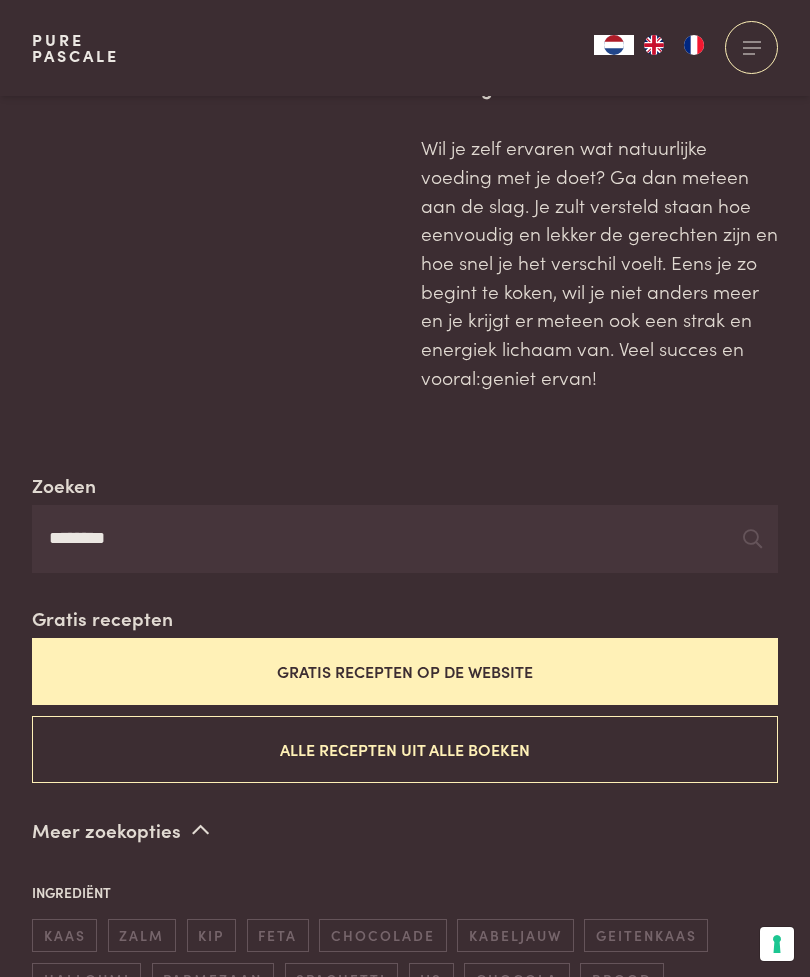 click on "*******" at bounding box center [405, 539] 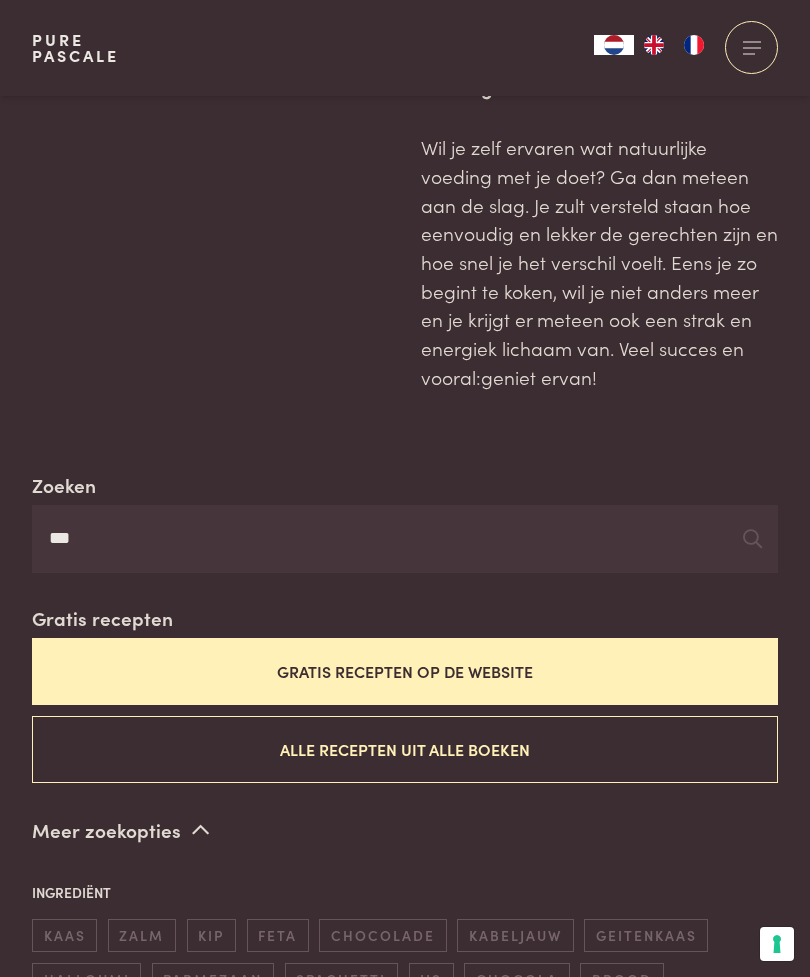 type on "*" 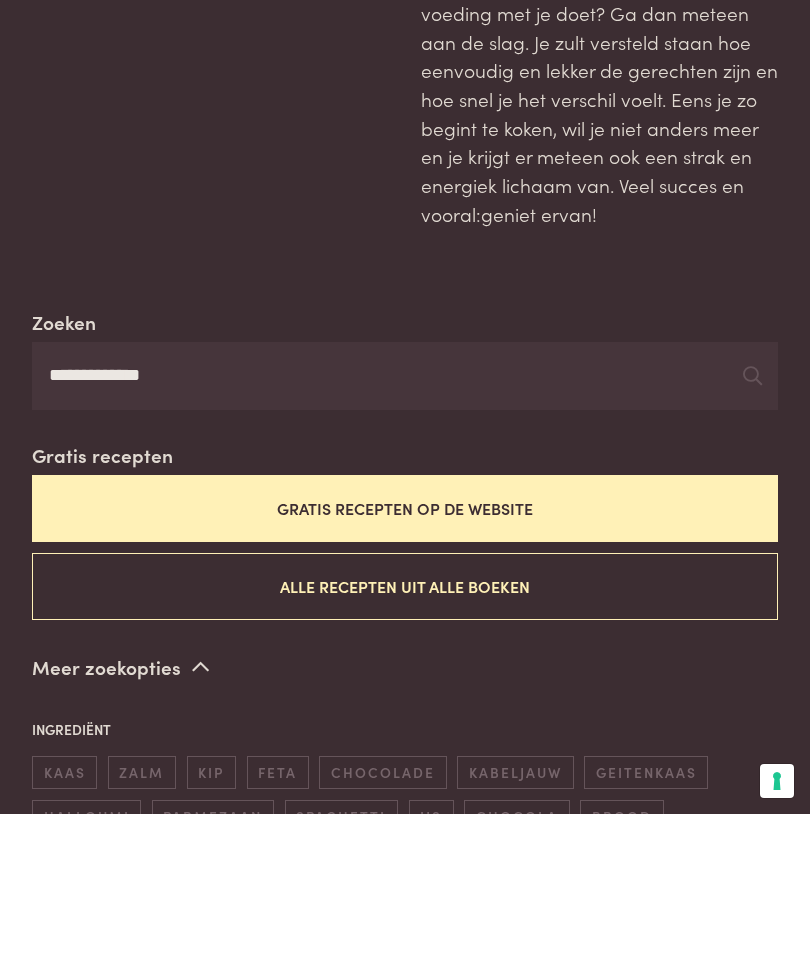 click on "Alle recepten uit alle boeken" at bounding box center (405, 749) 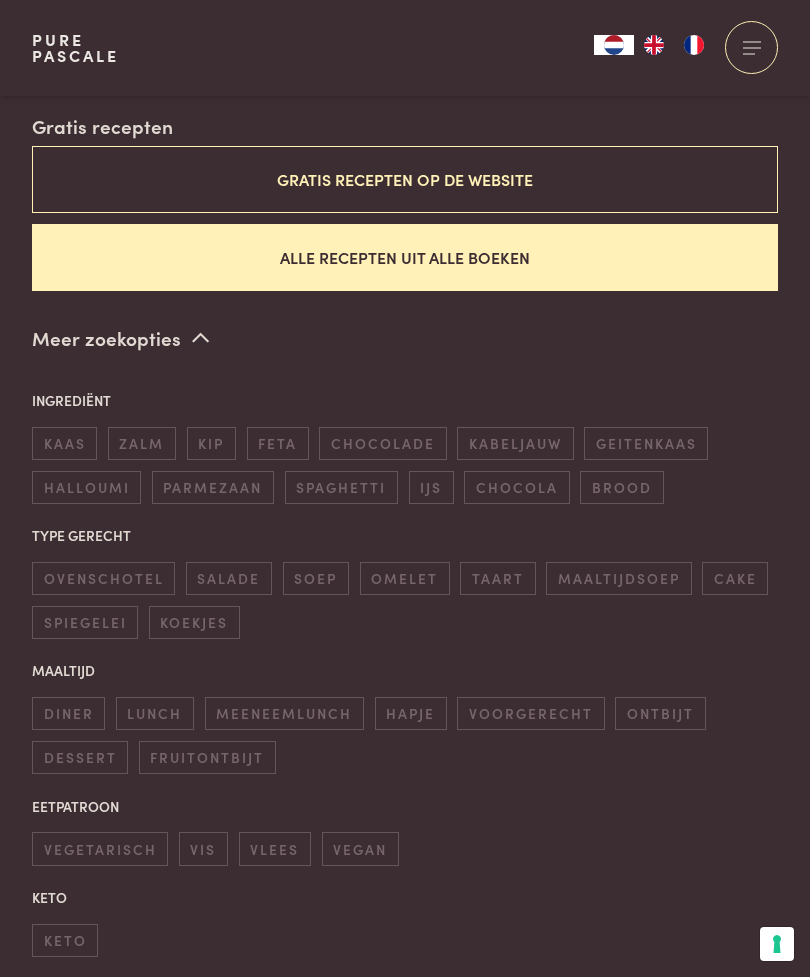 scroll, scrollTop: 574, scrollLeft: 0, axis: vertical 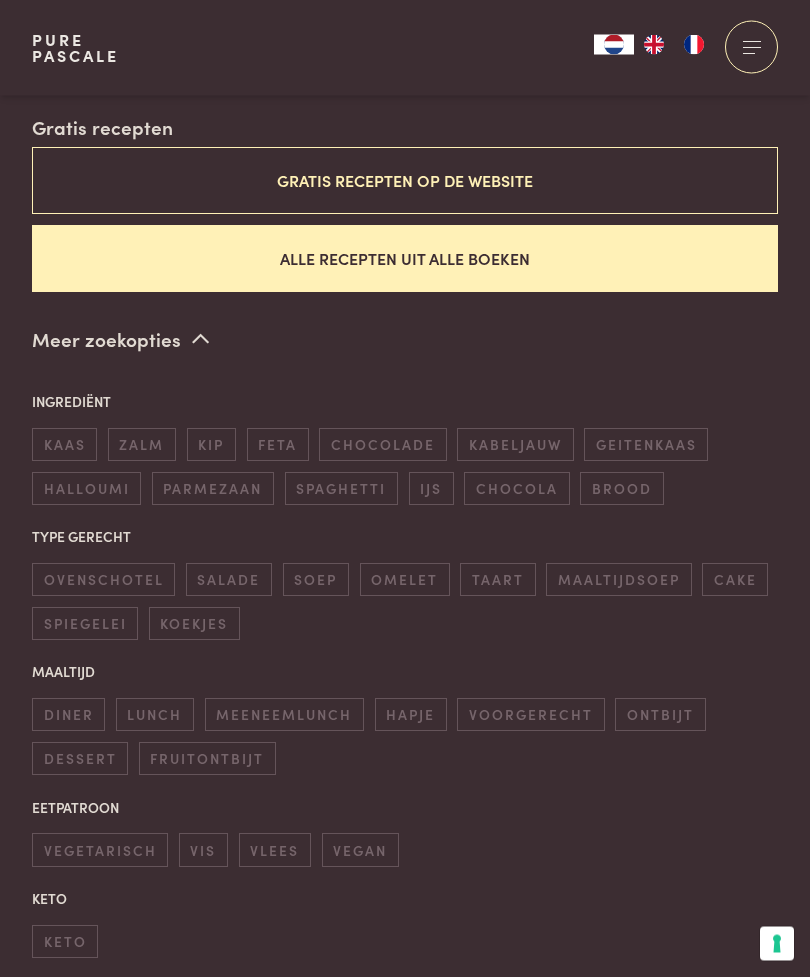 click on "Gratis recepten op de website" at bounding box center [405, 181] 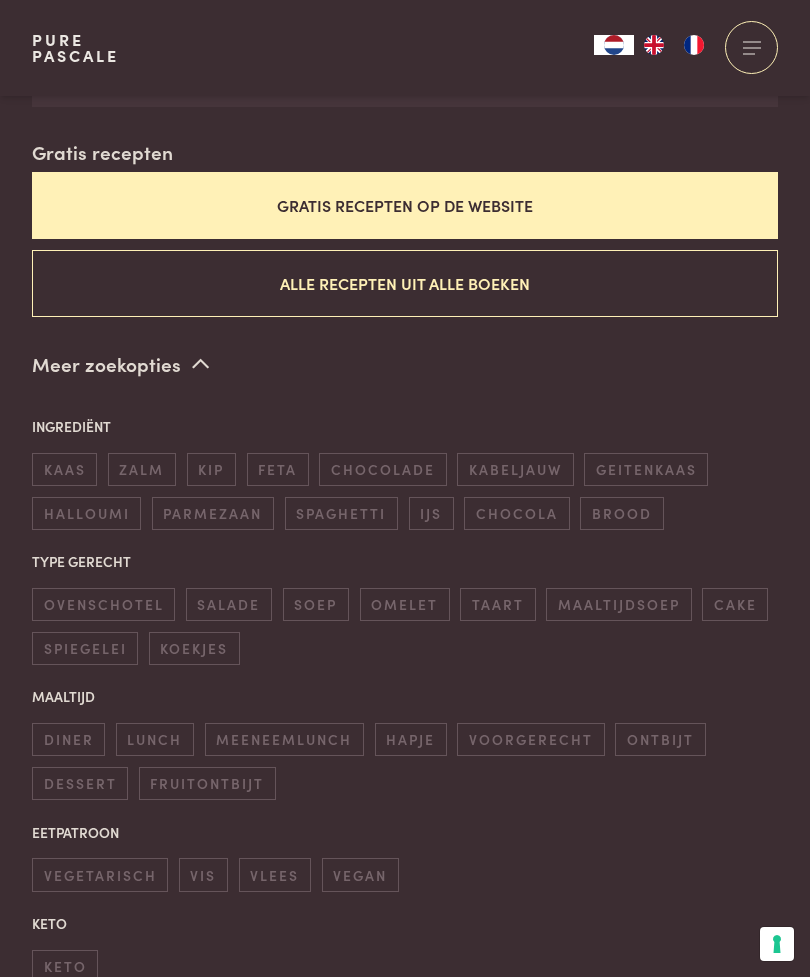 scroll, scrollTop: 547, scrollLeft: 0, axis: vertical 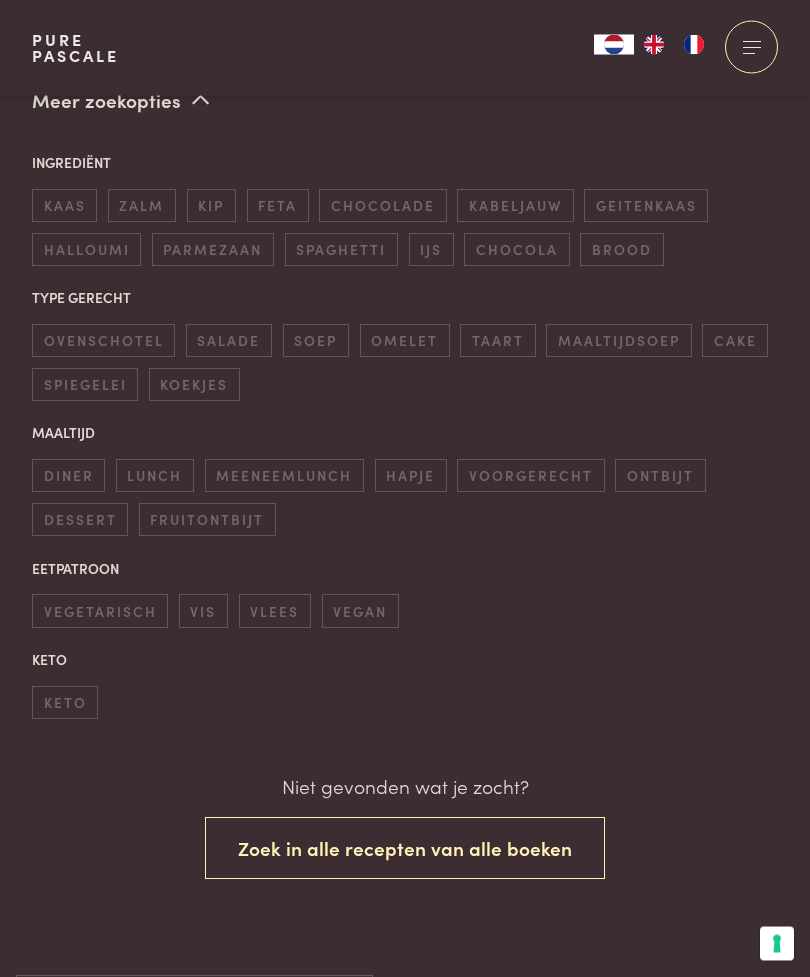 click on "geitenkaas" at bounding box center [646, 206] 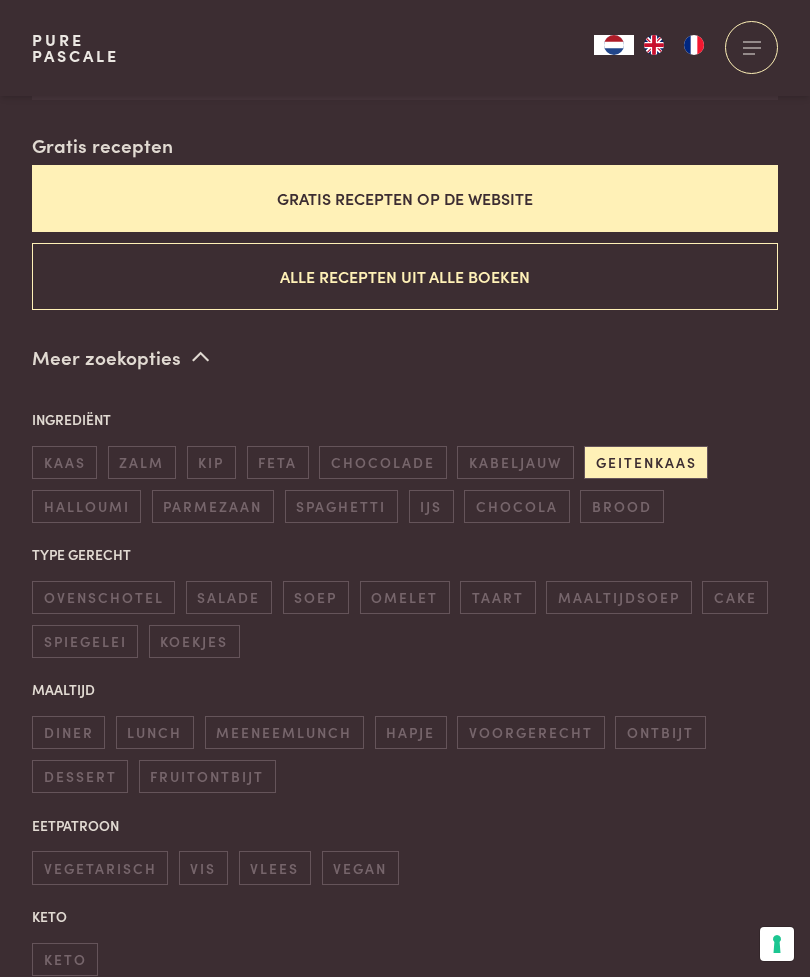 scroll, scrollTop: 547, scrollLeft: 0, axis: vertical 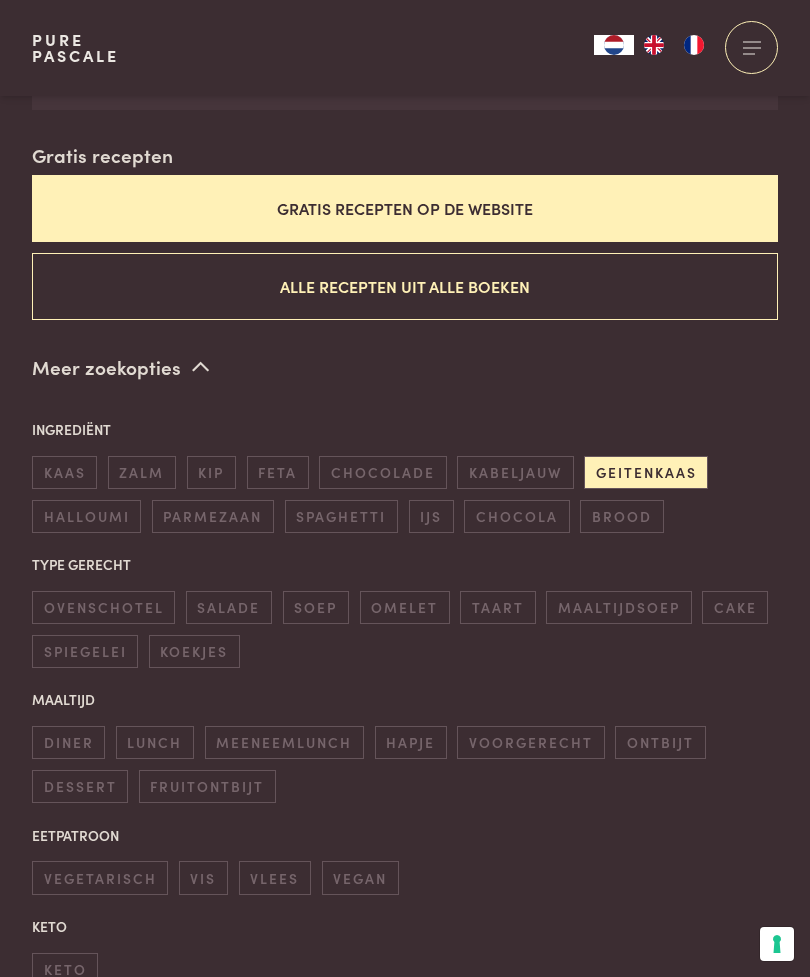 click on "Ingrediënt" at bounding box center (405, 429) 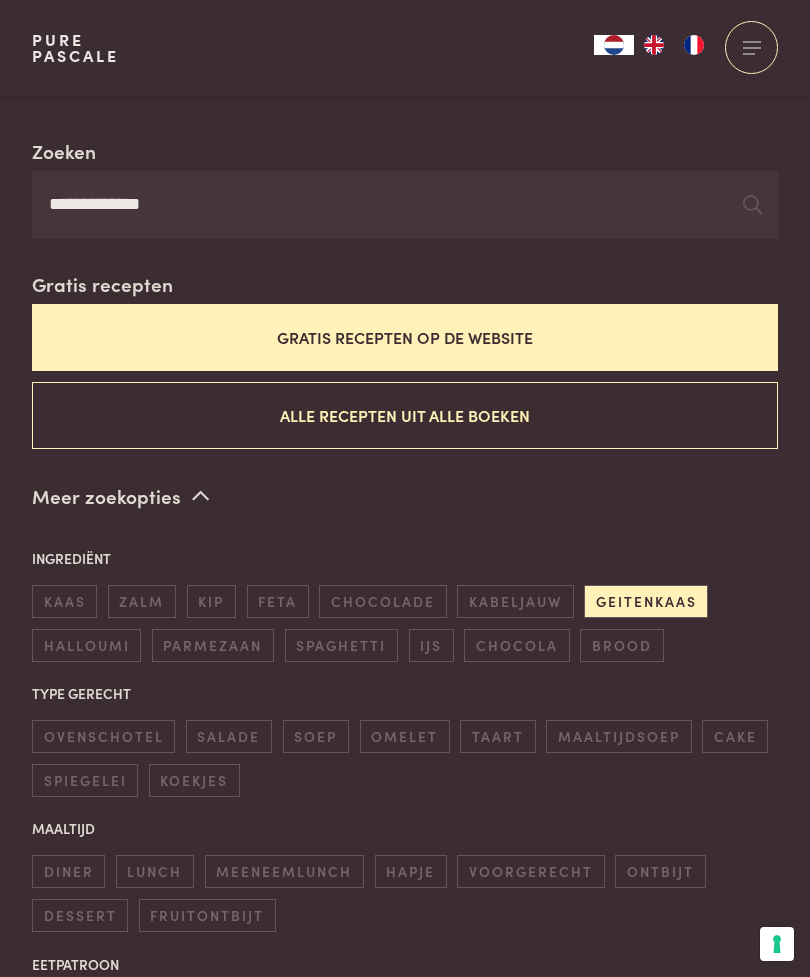 scroll, scrollTop: 418, scrollLeft: 0, axis: vertical 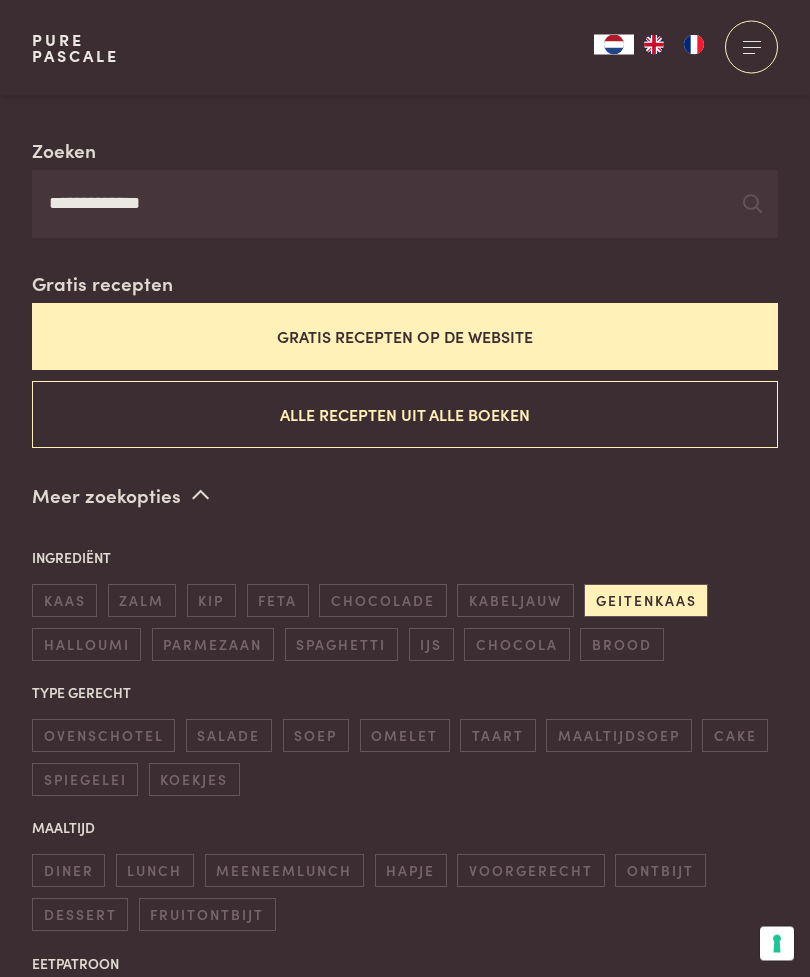 click on "Ingrediënt" at bounding box center [405, 558] 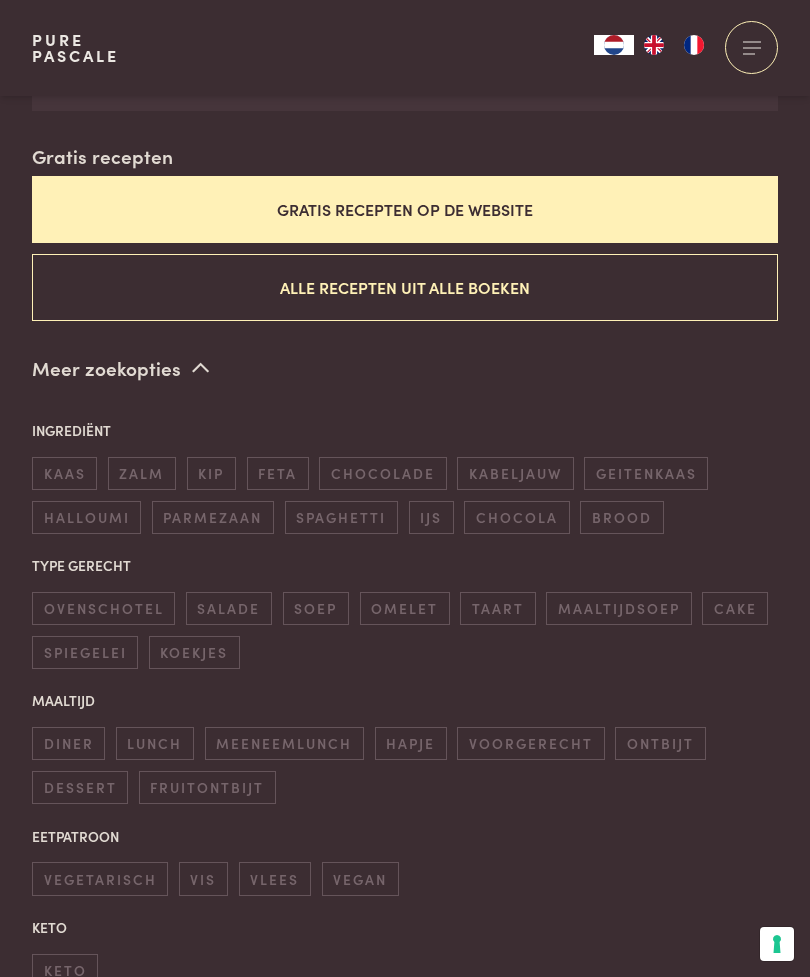 scroll, scrollTop: 547, scrollLeft: 0, axis: vertical 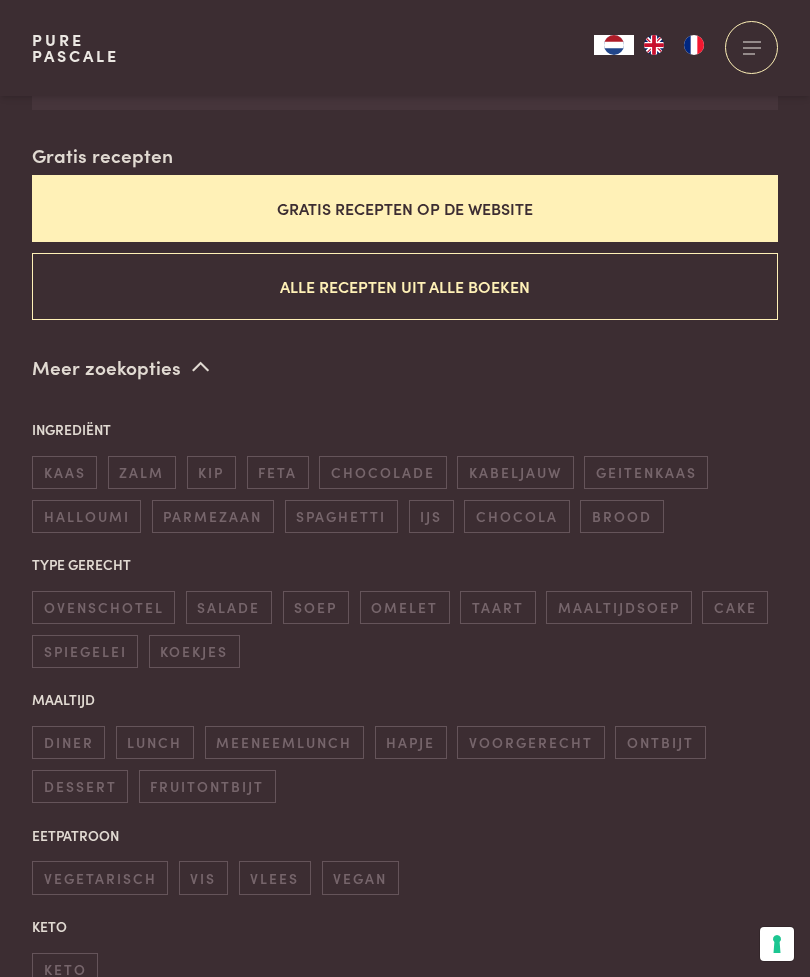 click on "geitenkaas" at bounding box center (646, 472) 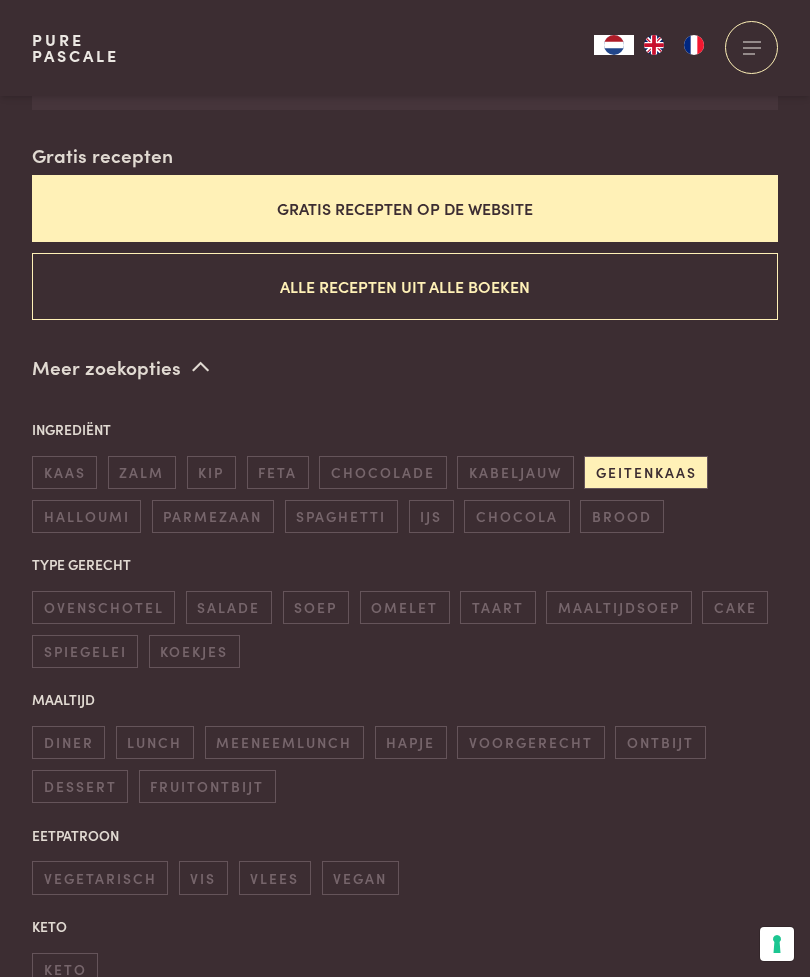 click on "geitenkaas" at bounding box center [646, 472] 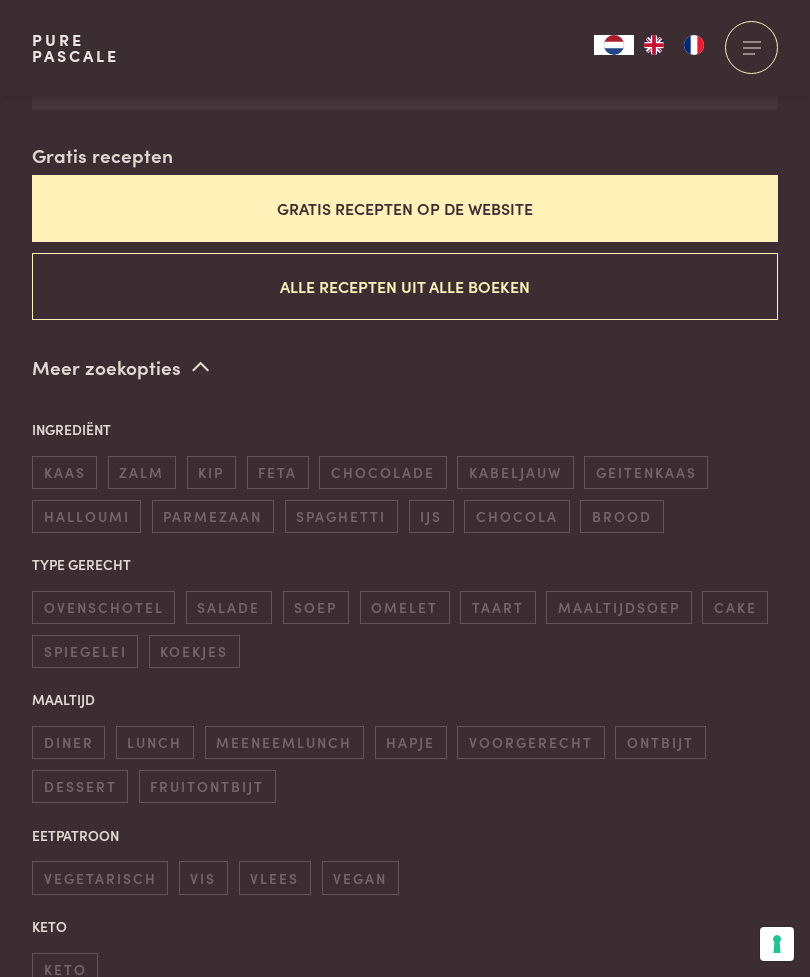 click on "Meer zoekopties" at bounding box center (120, 367) 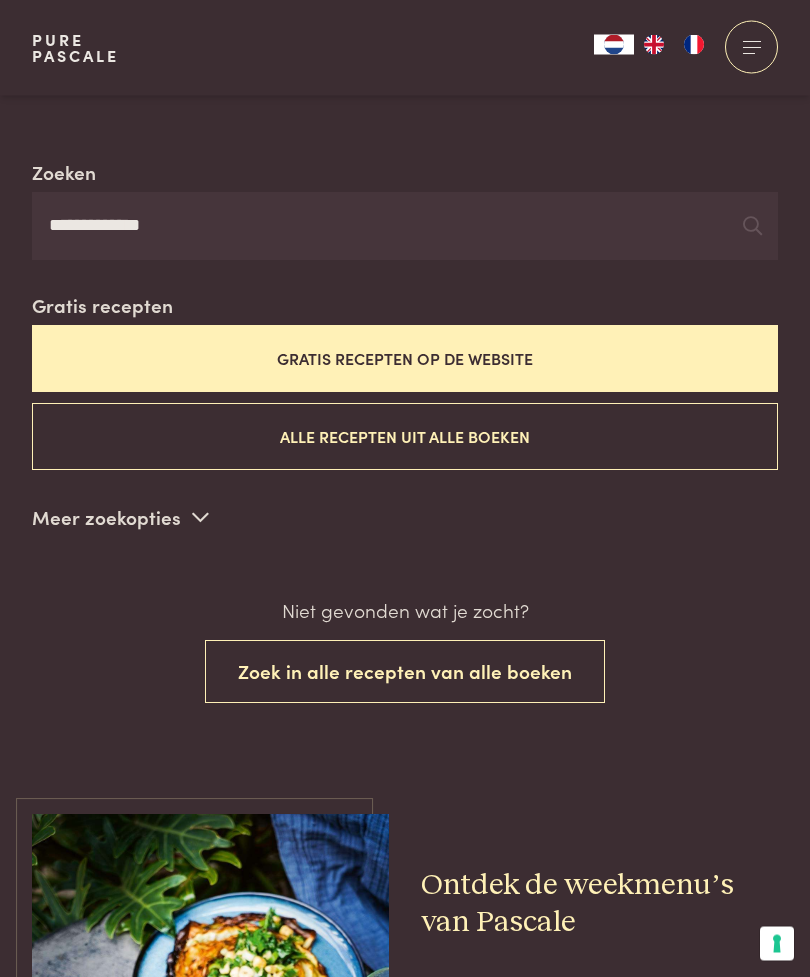 scroll, scrollTop: 395, scrollLeft: 0, axis: vertical 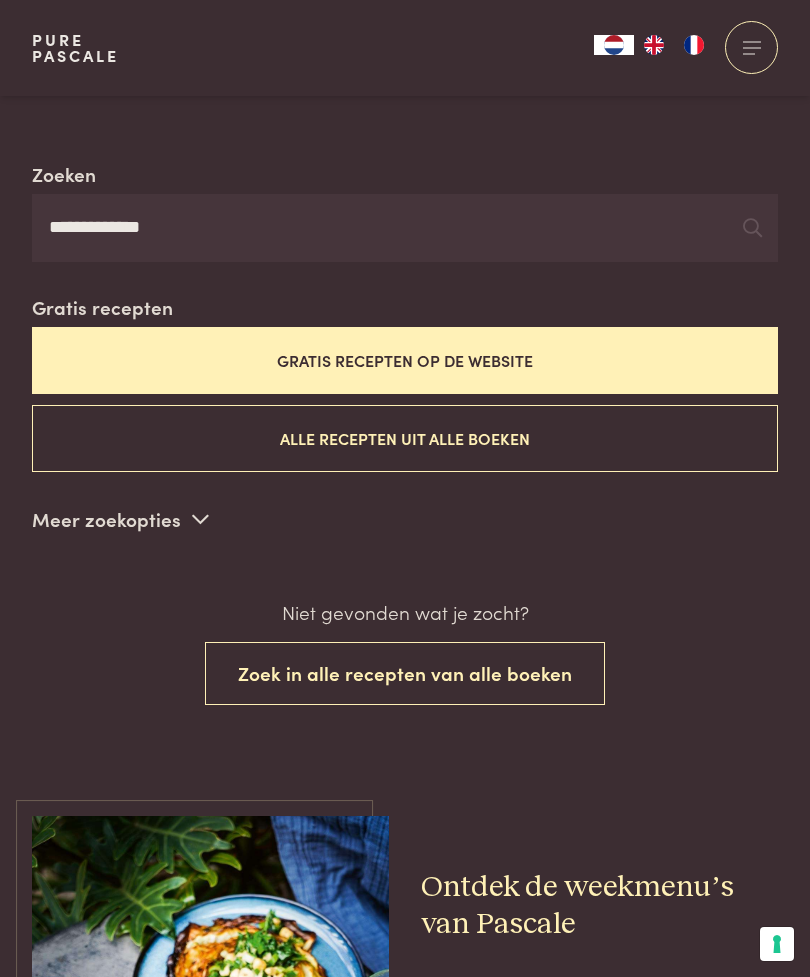 click on "**********" at bounding box center [405, 228] 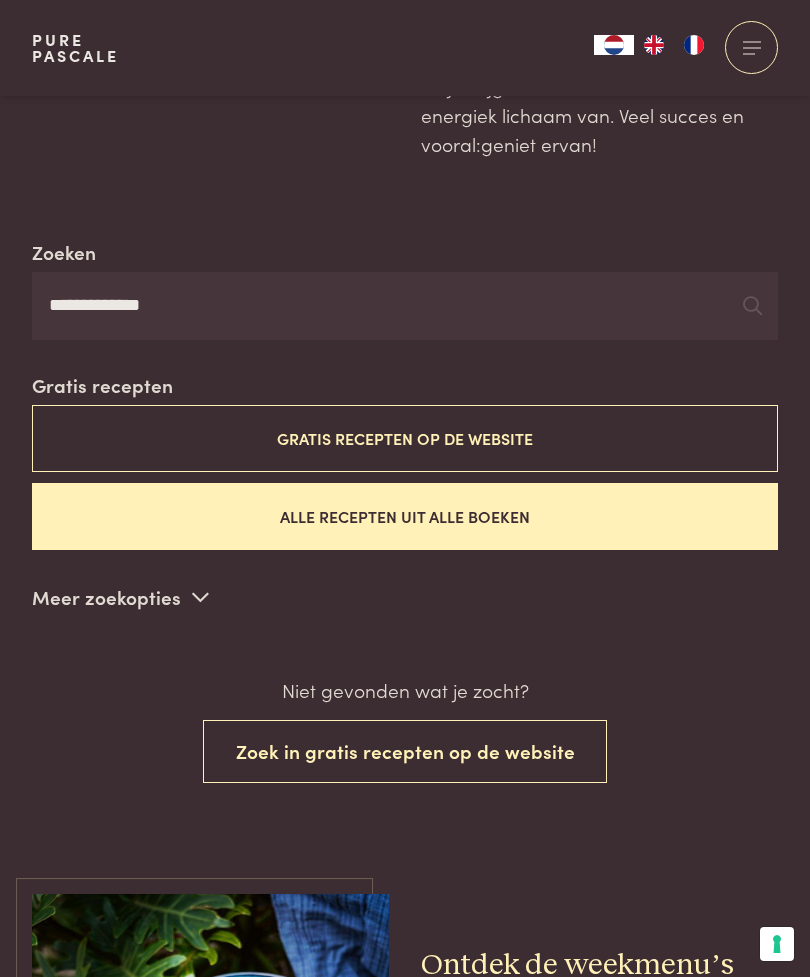 scroll, scrollTop: 312, scrollLeft: 0, axis: vertical 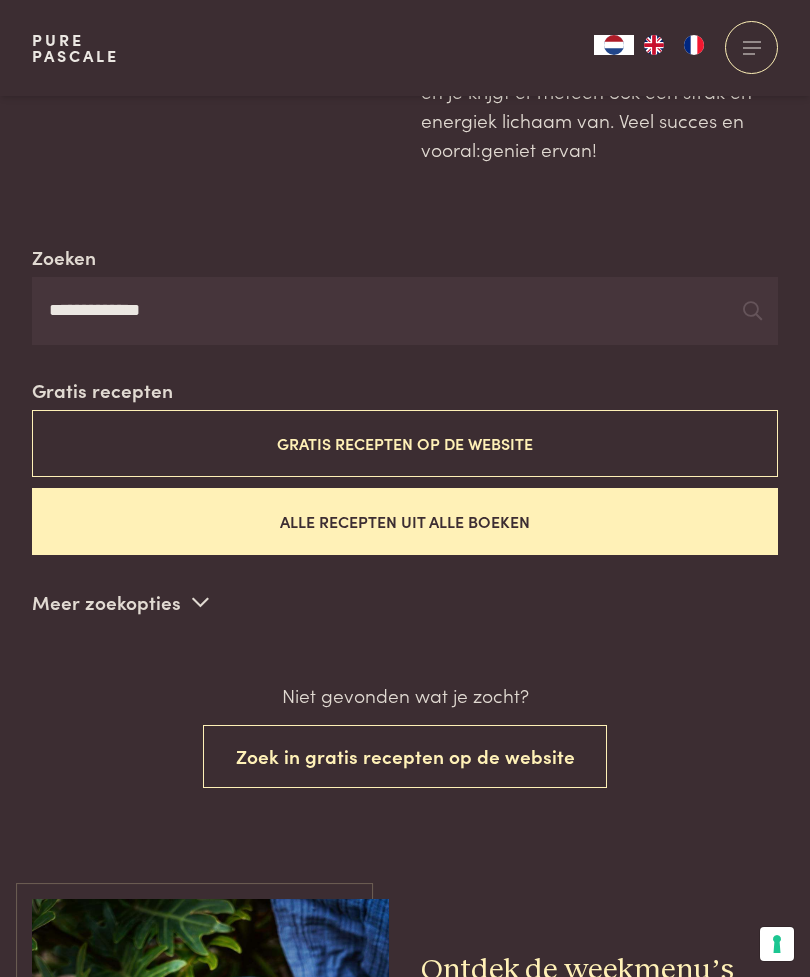 click on "**********" at bounding box center [405, 311] 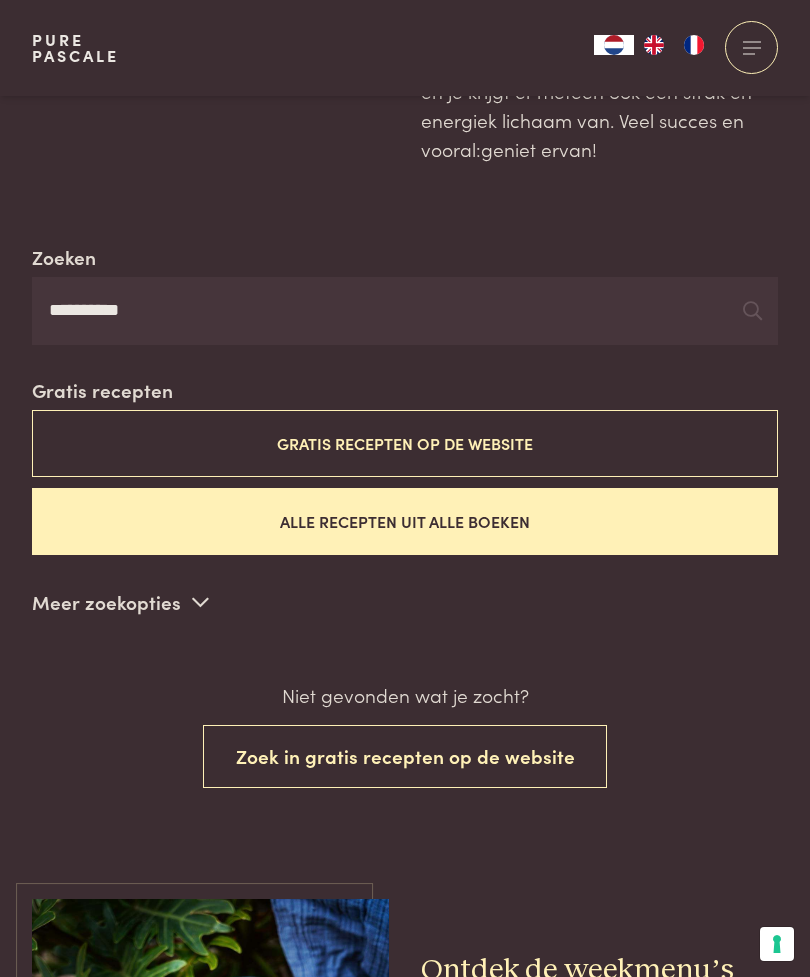 type on "*********" 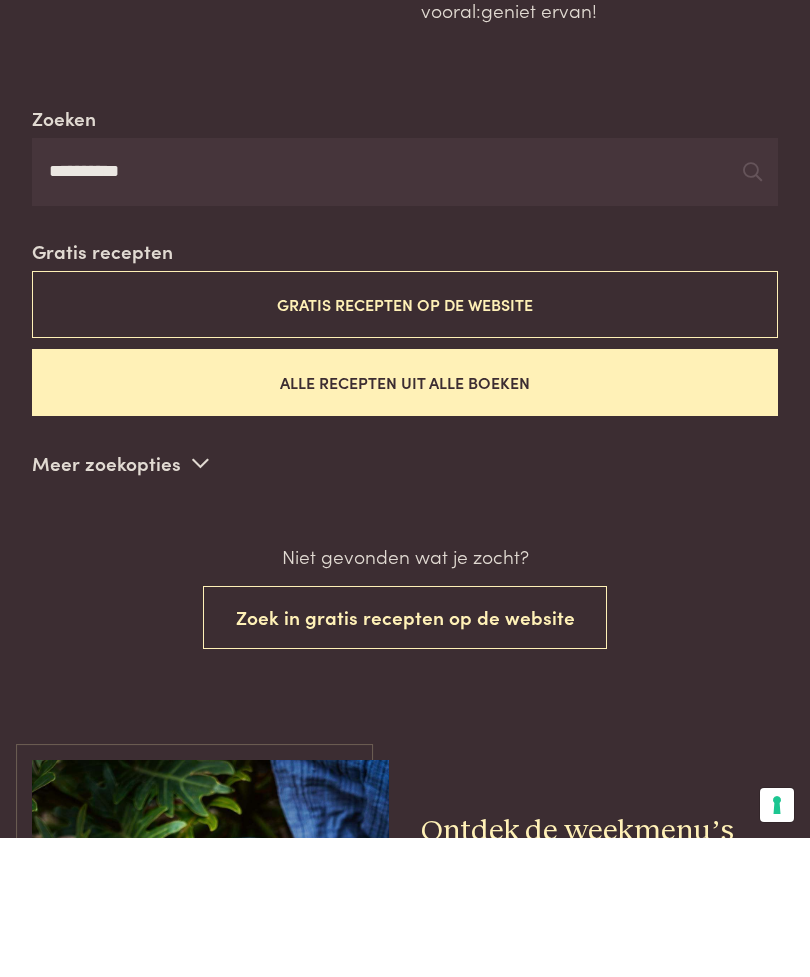 scroll, scrollTop: 0, scrollLeft: 0, axis: both 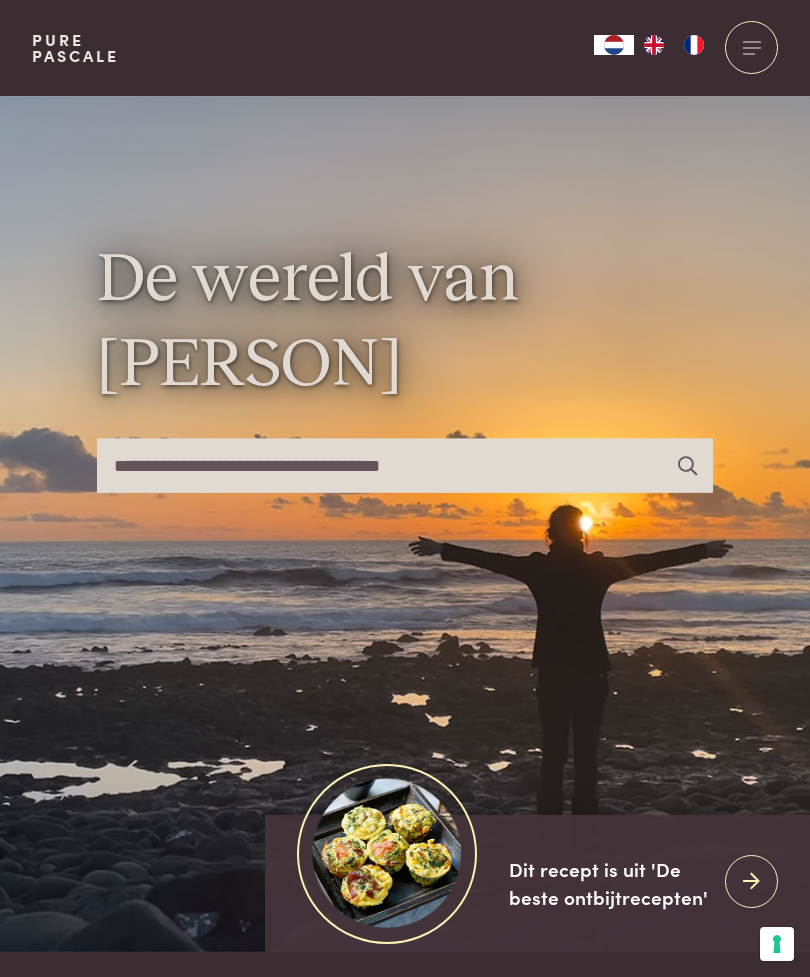 click on "De wereld van [PERSON]" at bounding box center [405, 524] 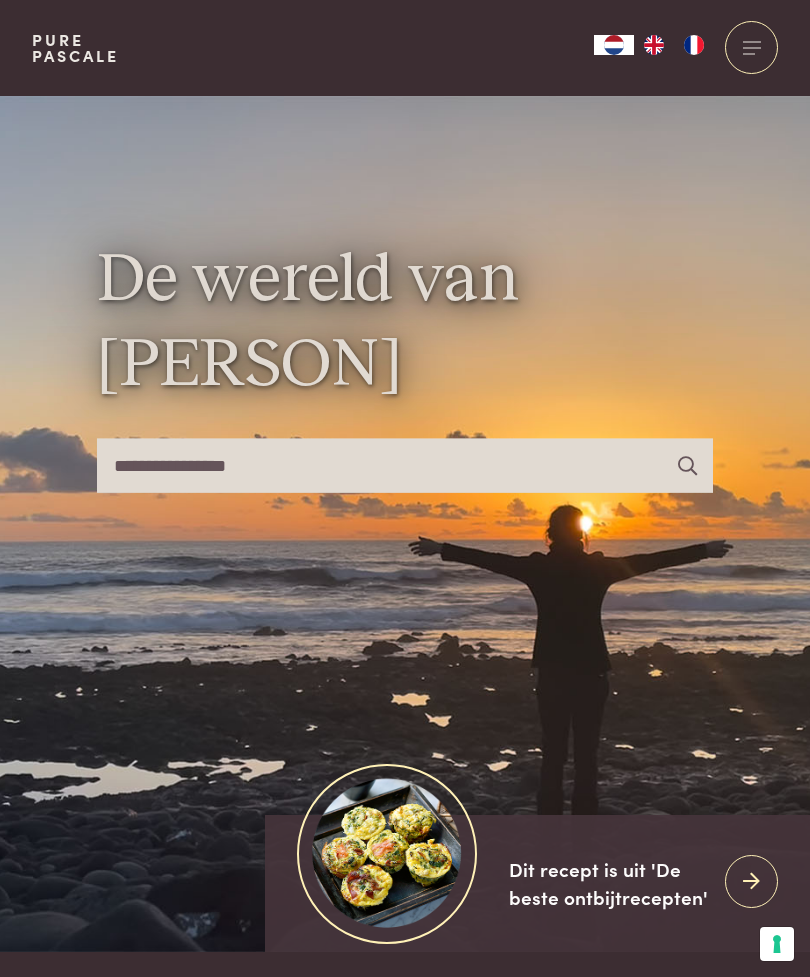 type on "**********" 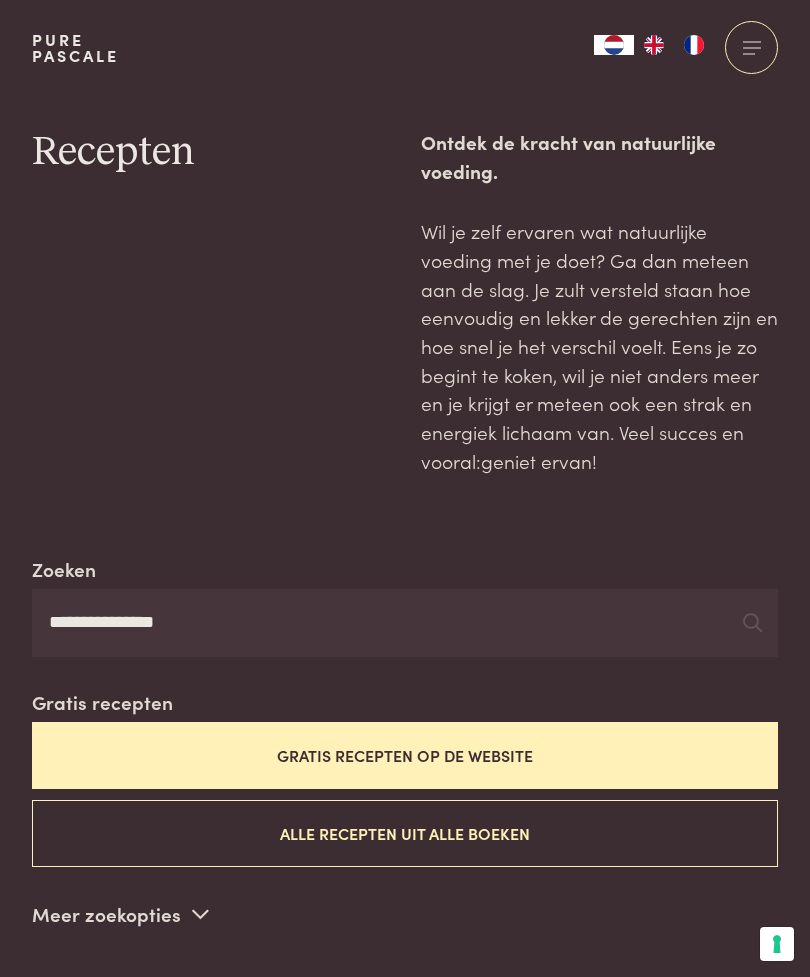 scroll, scrollTop: 0, scrollLeft: 0, axis: both 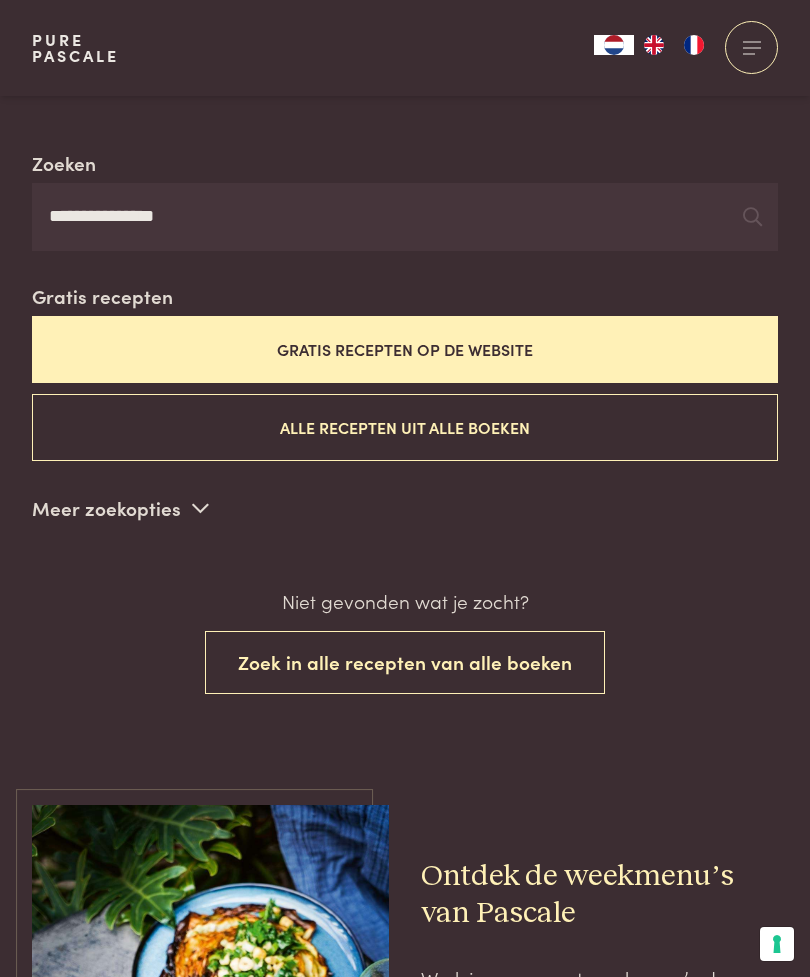 click on "Zoek in  alle recepten van alle boeken" at bounding box center (405, 662) 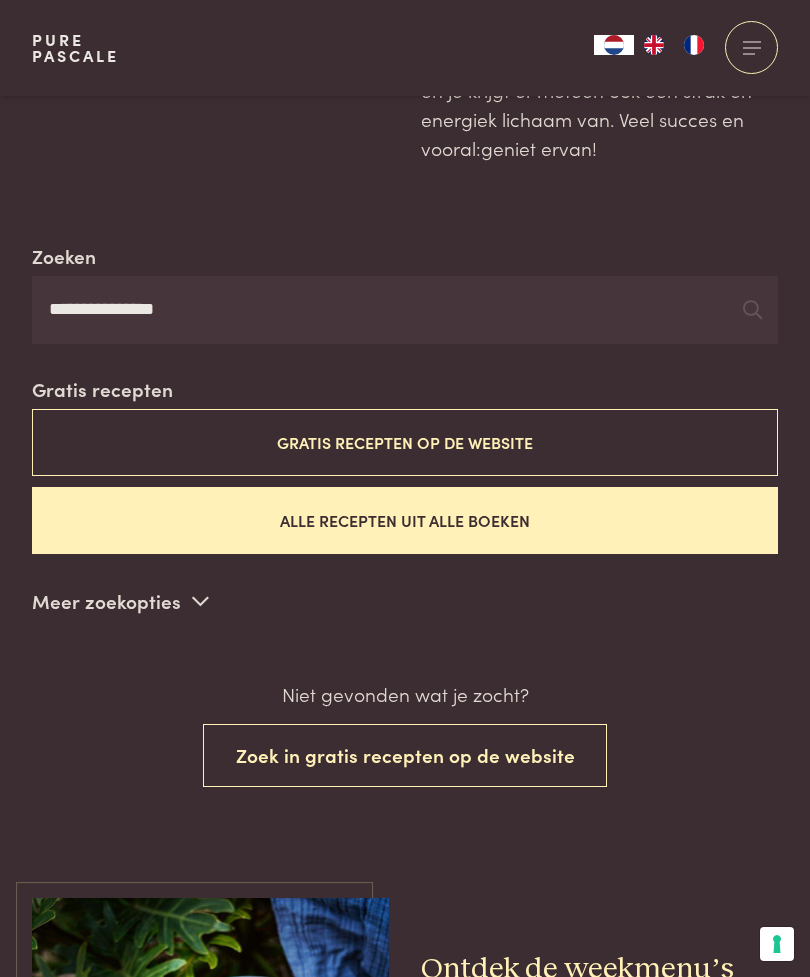 scroll, scrollTop: 312, scrollLeft: 0, axis: vertical 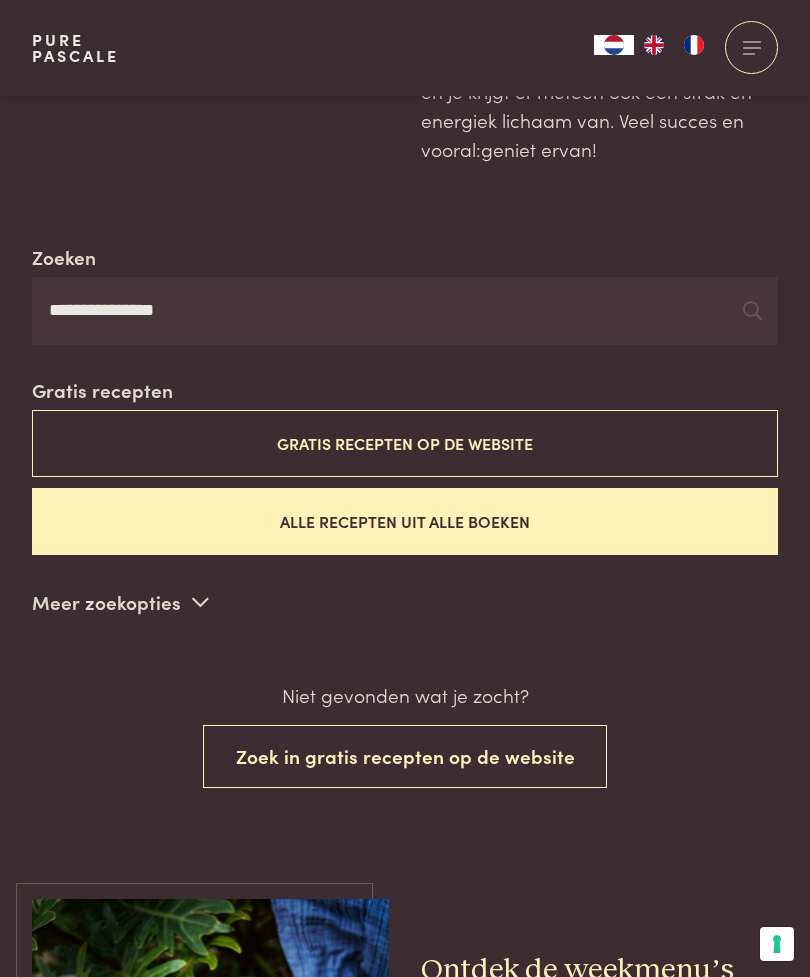 click on "Meer zoekopties" at bounding box center [120, 602] 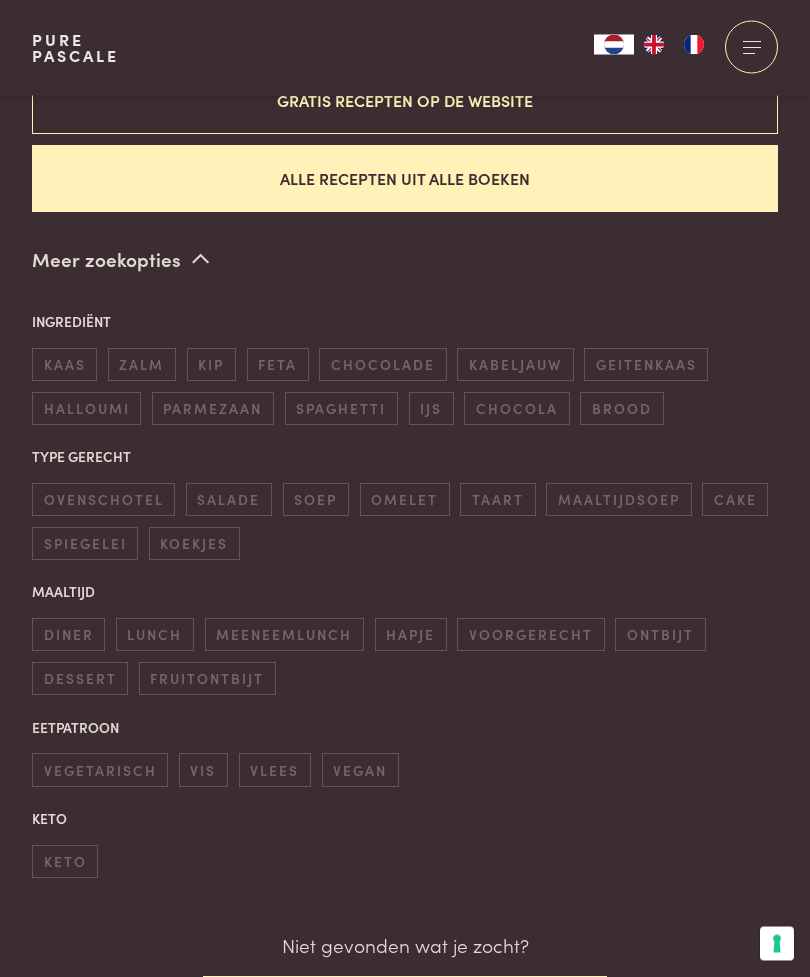 scroll, scrollTop: 655, scrollLeft: 0, axis: vertical 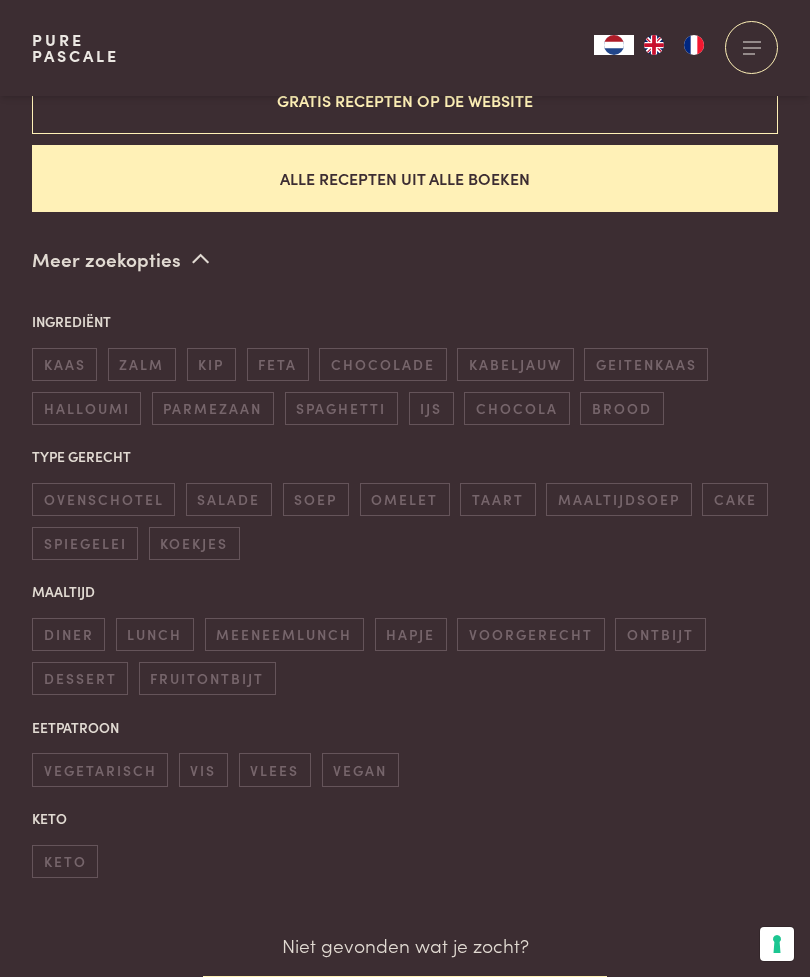 click on "diner" at bounding box center (68, 634) 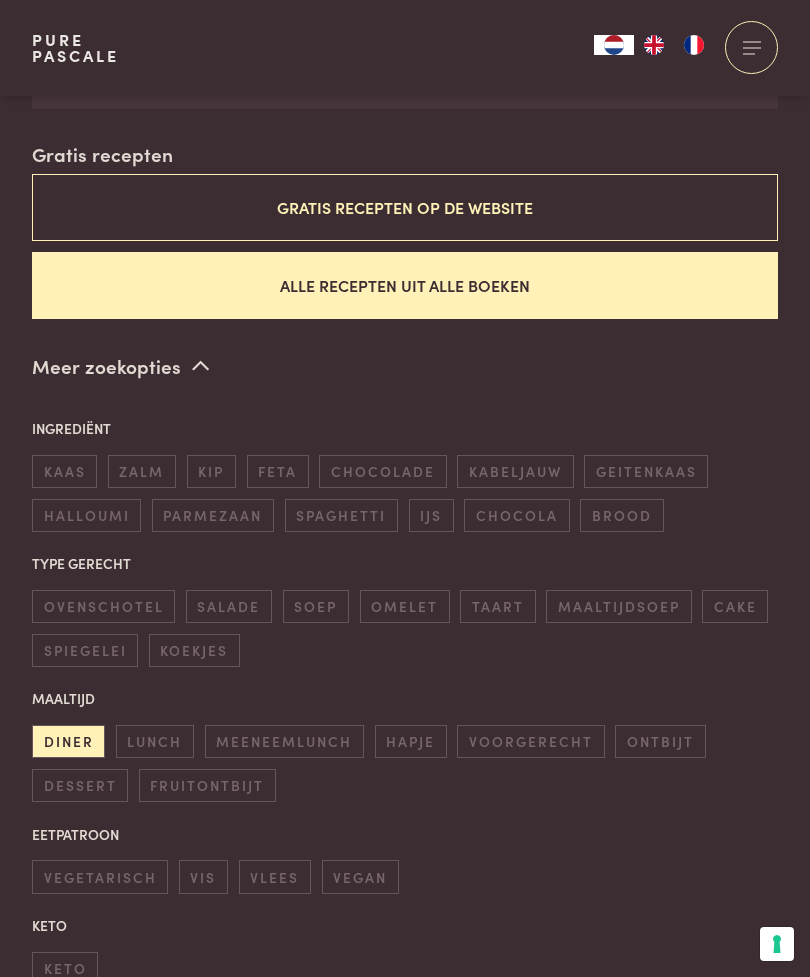 scroll, scrollTop: 547, scrollLeft: 0, axis: vertical 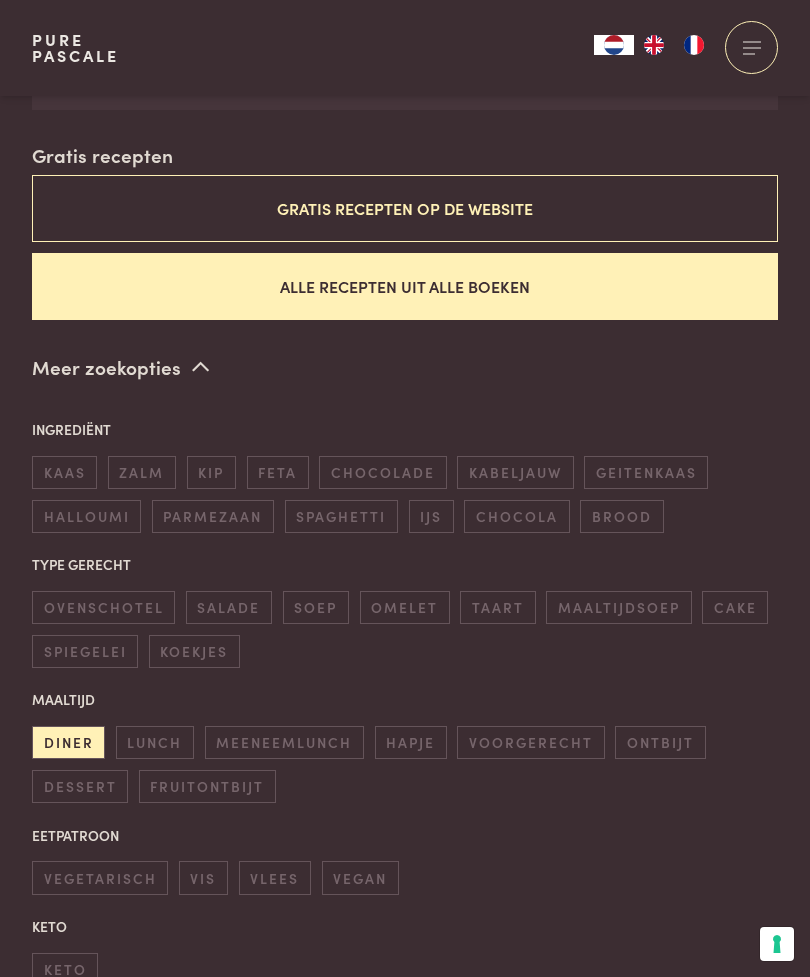 click on "lunch" at bounding box center (155, 742) 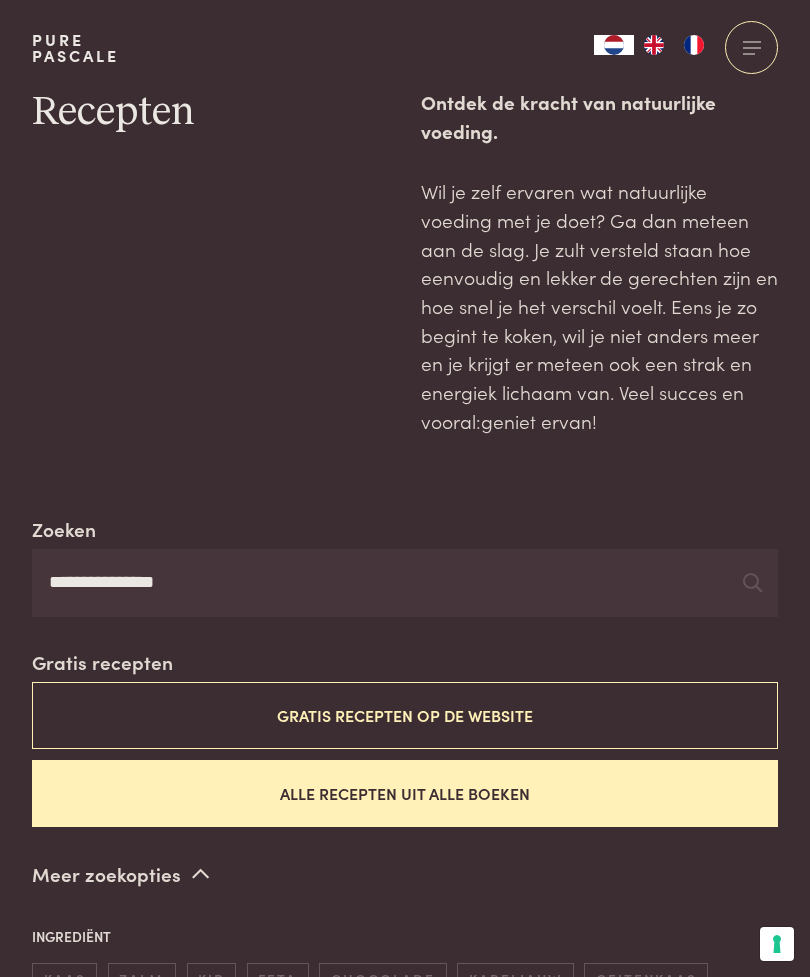 scroll, scrollTop: 234, scrollLeft: 0, axis: vertical 